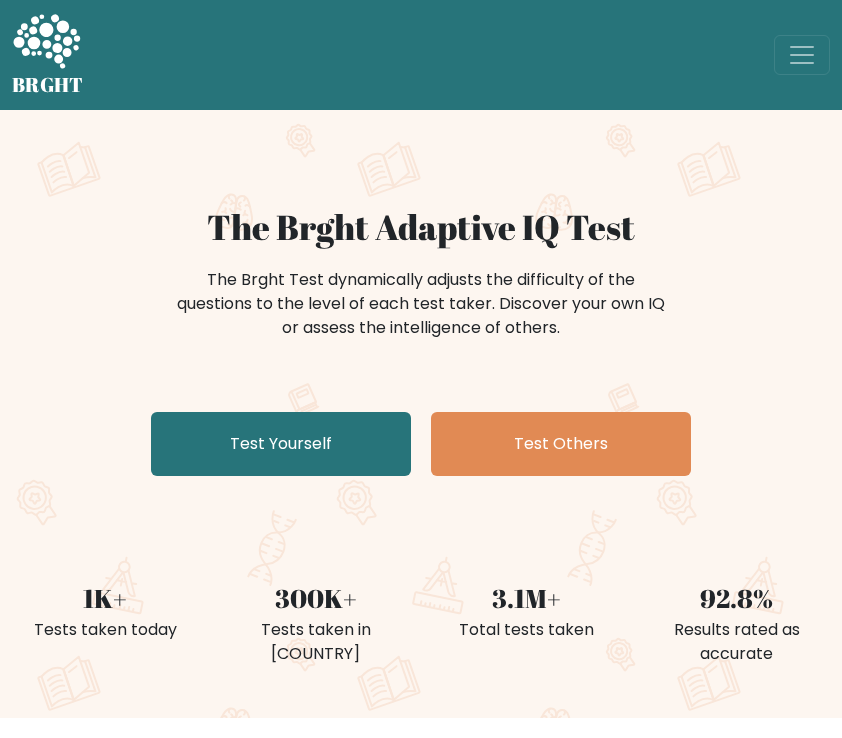 scroll, scrollTop: 0, scrollLeft: 0, axis: both 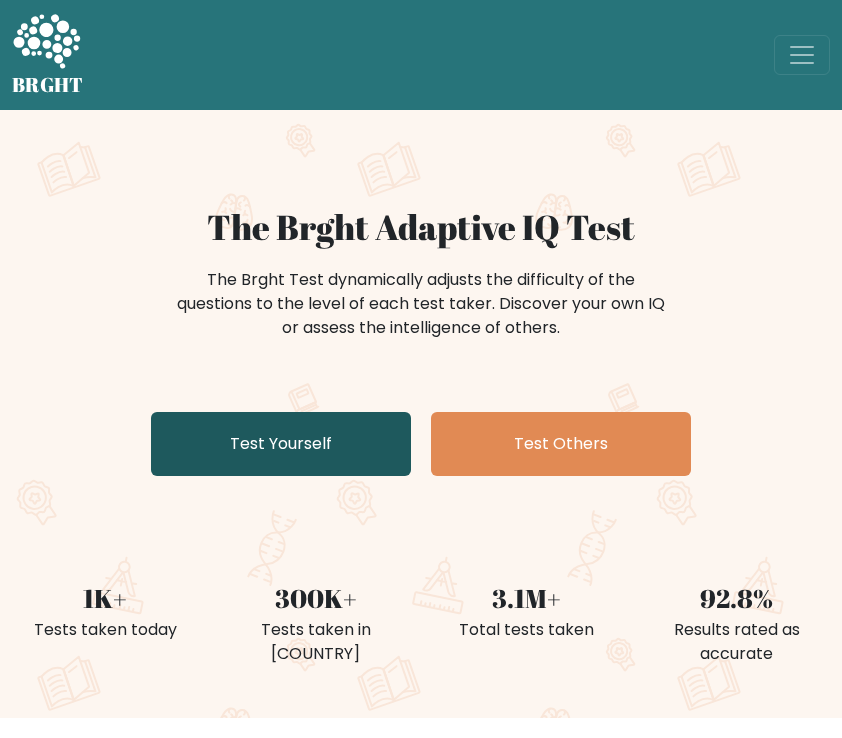 click on "Test Yourself" at bounding box center [281, 444] 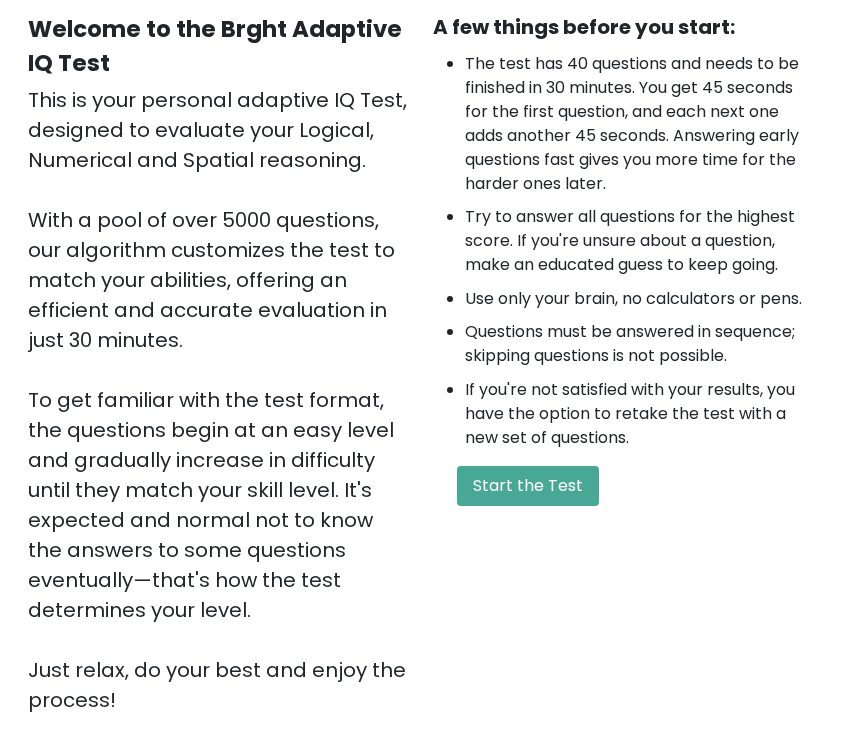 scroll, scrollTop: 194, scrollLeft: 0, axis: vertical 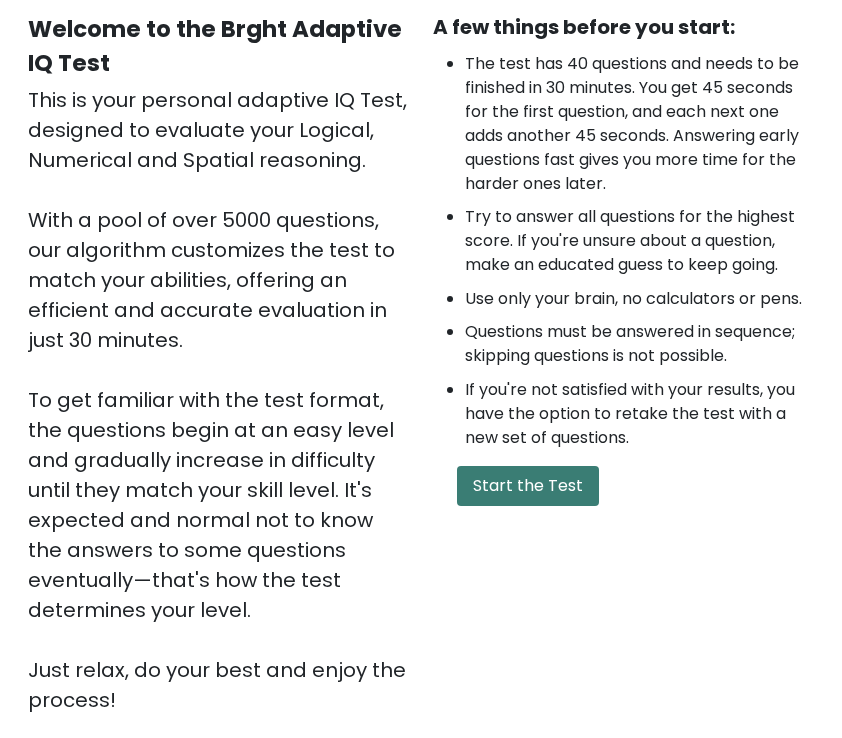 click on "Start the Test" at bounding box center (528, 486) 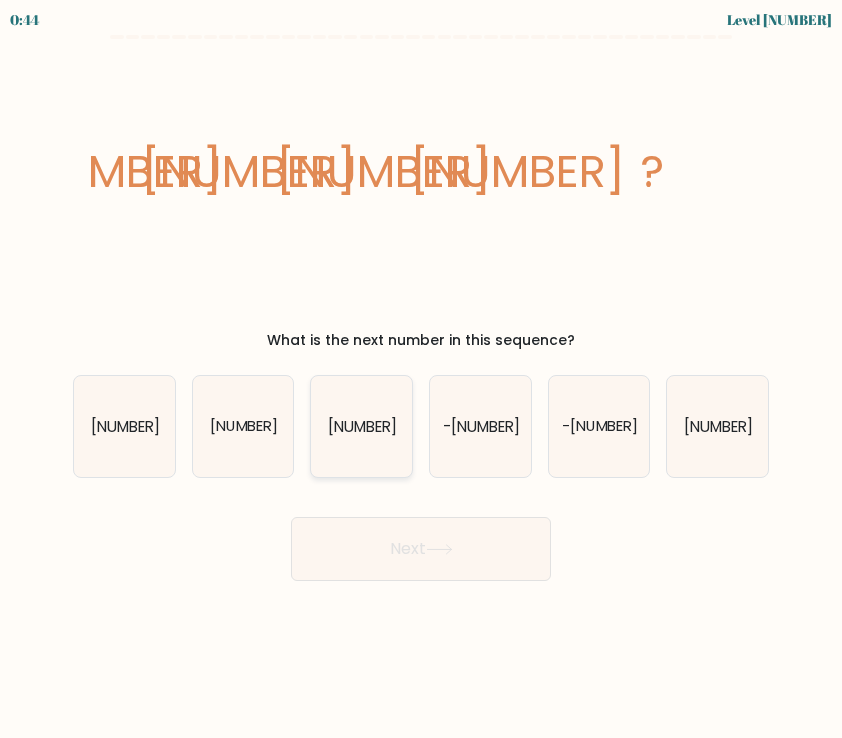 scroll, scrollTop: 0, scrollLeft: 0, axis: both 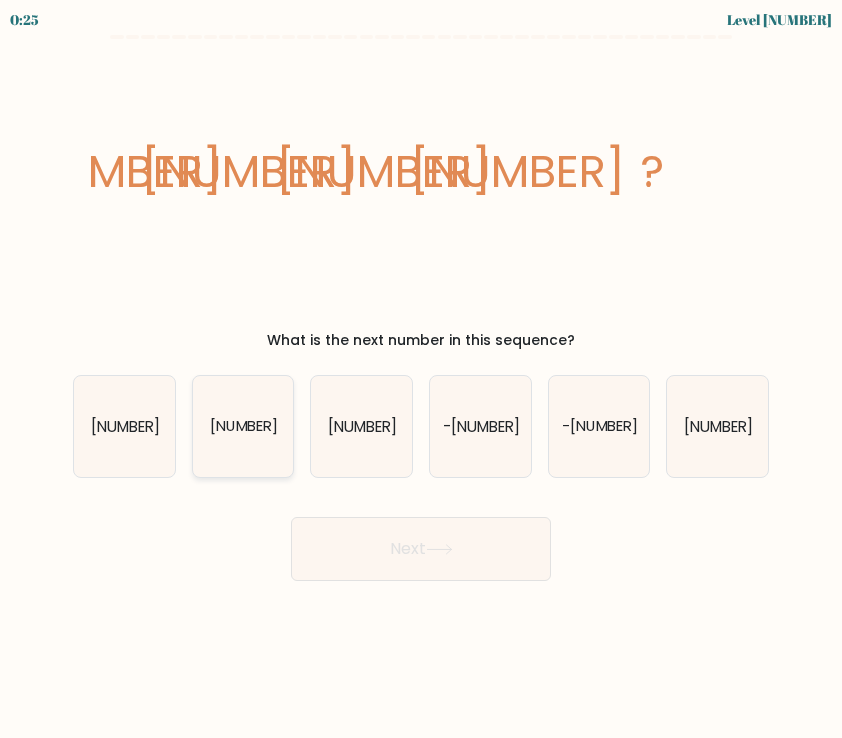 click on "[NUMBER]" at bounding box center [243, 426] 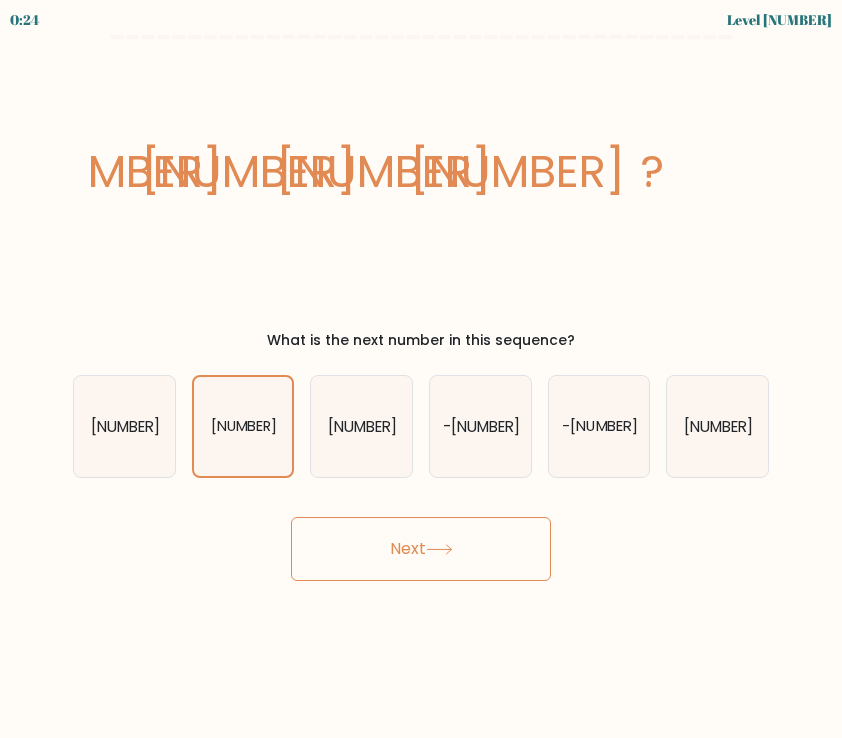 click on "Next" at bounding box center (421, 549) 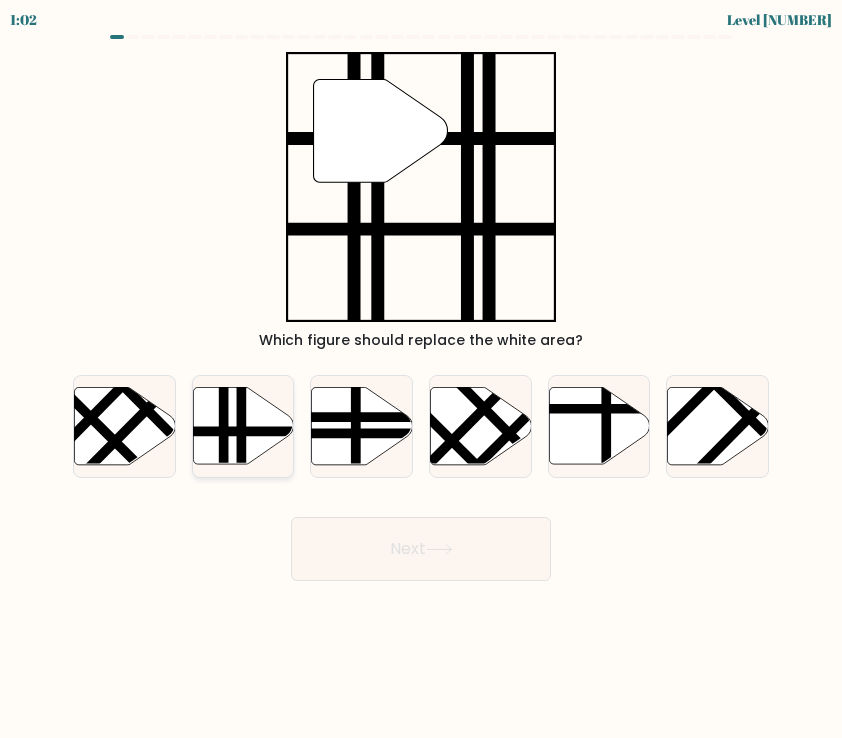 click at bounding box center (241, 468) 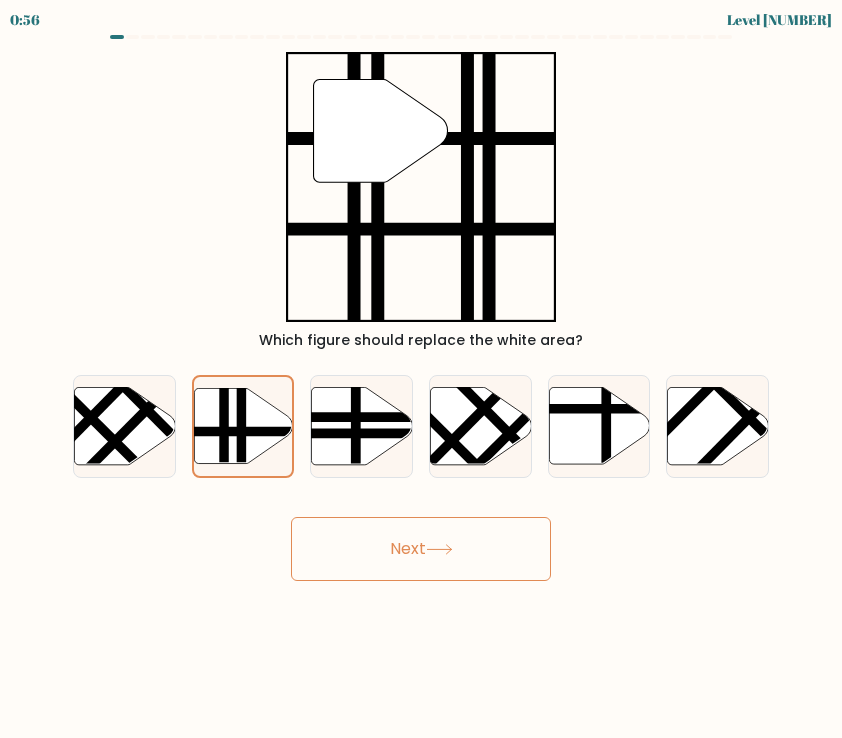 click on "Next" at bounding box center (421, 549) 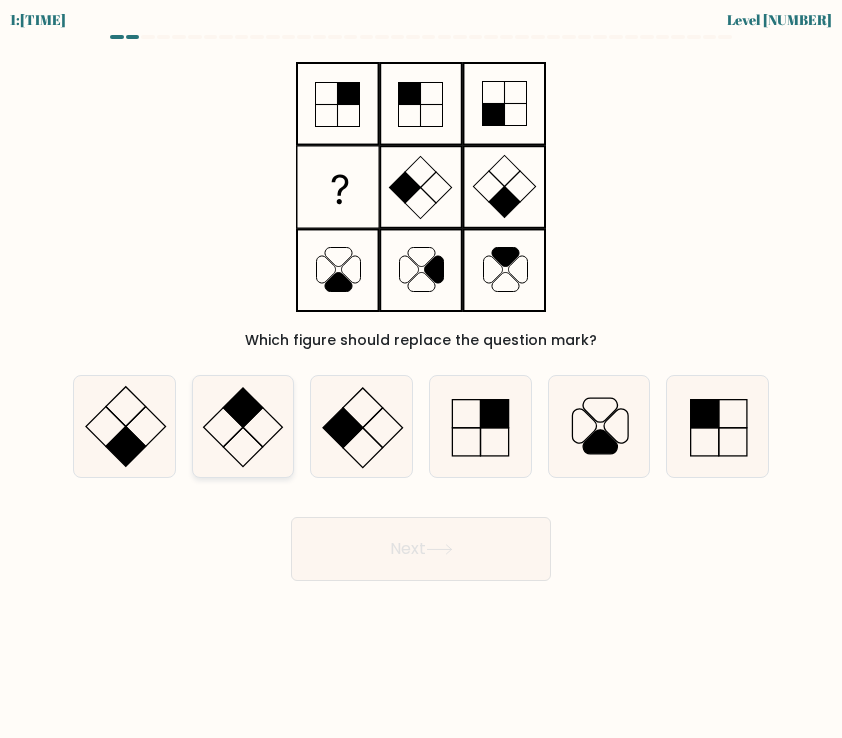 click at bounding box center (243, 408) 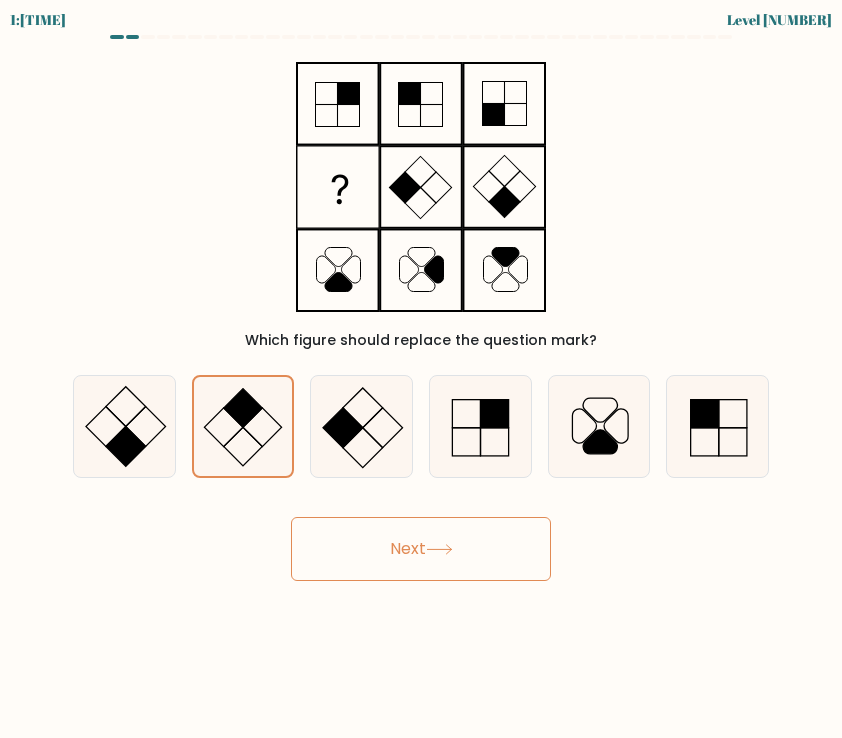 click on "Next" at bounding box center [421, 549] 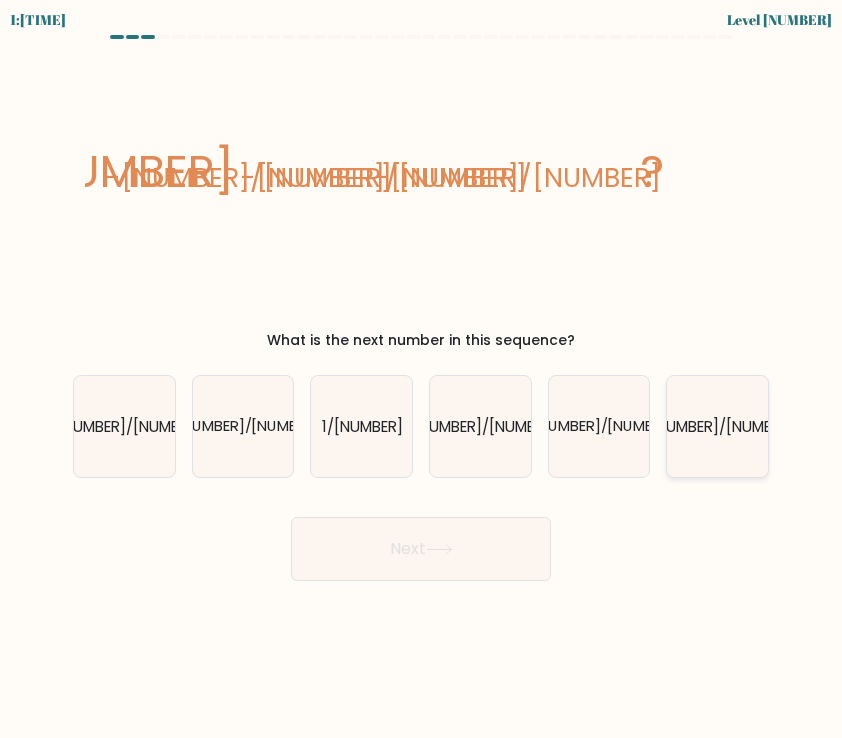 click on "-[NUMBER]/[NUMBER]" at bounding box center (717, 426) 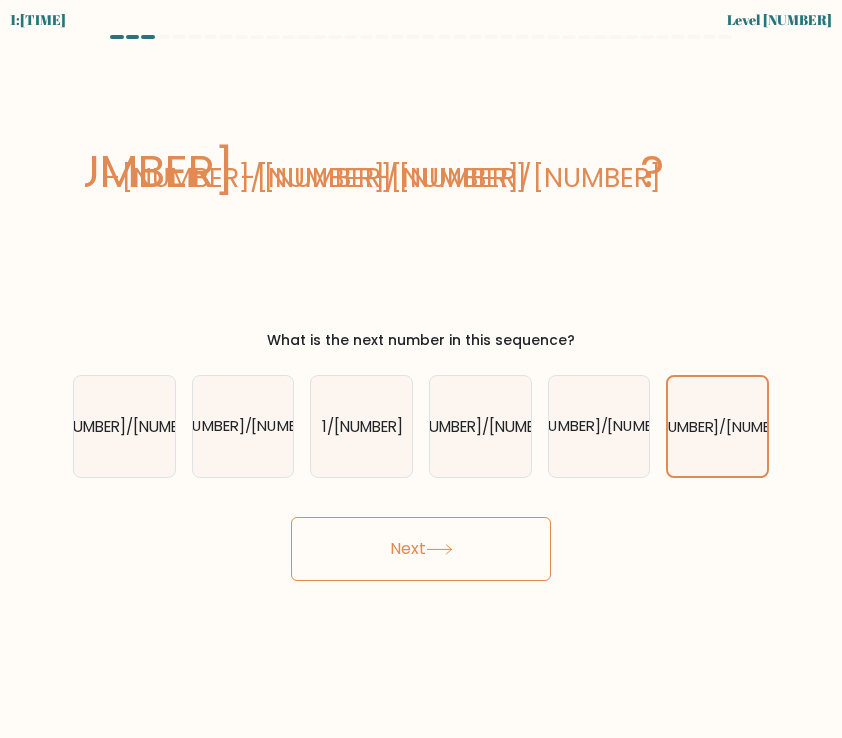 click on "Next" at bounding box center [421, 549] 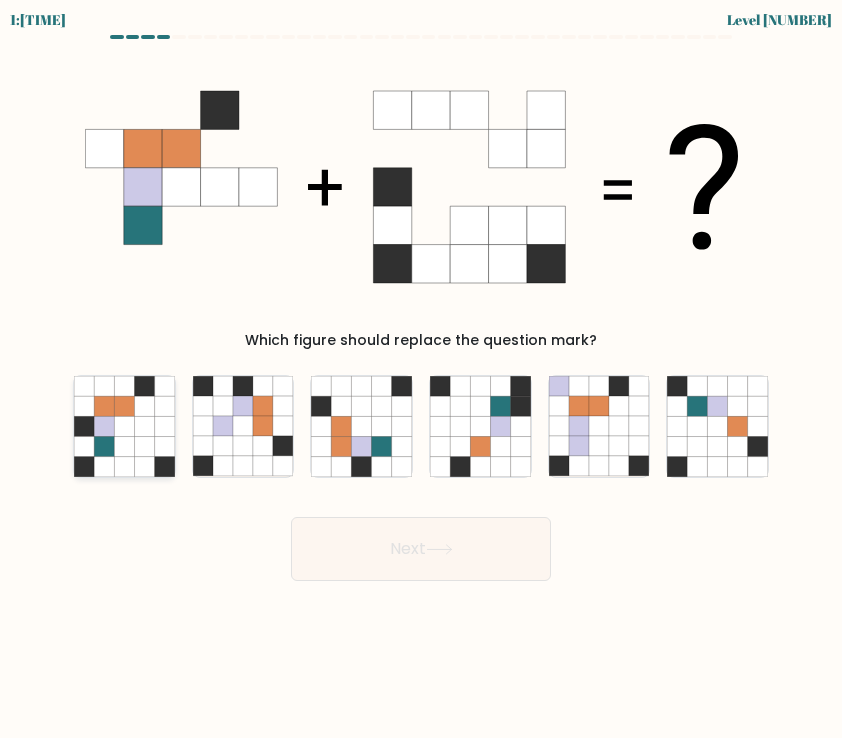 click at bounding box center (144, 426) 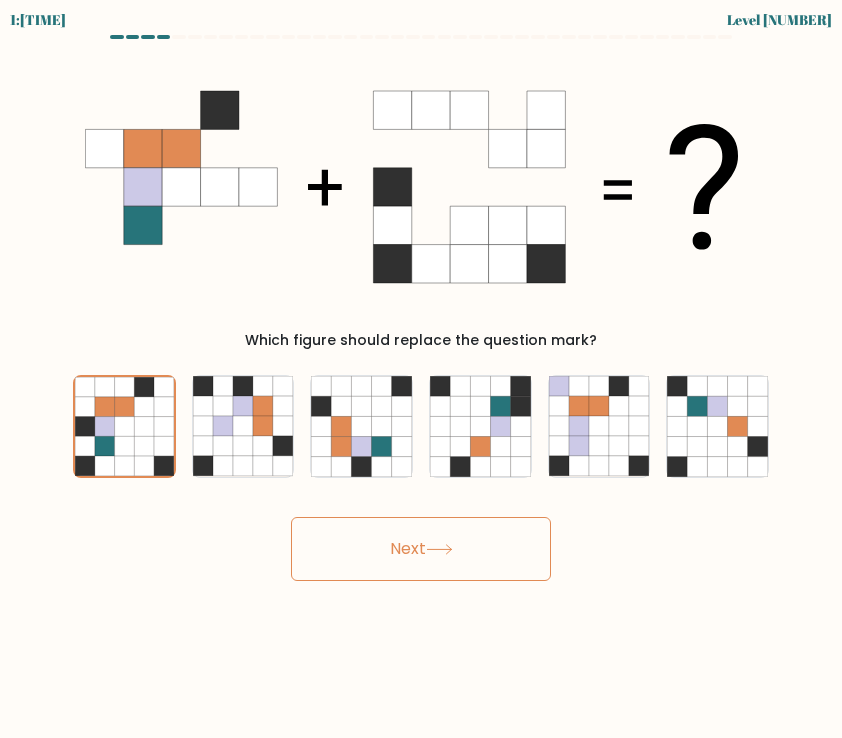click on "Next" at bounding box center (421, 549) 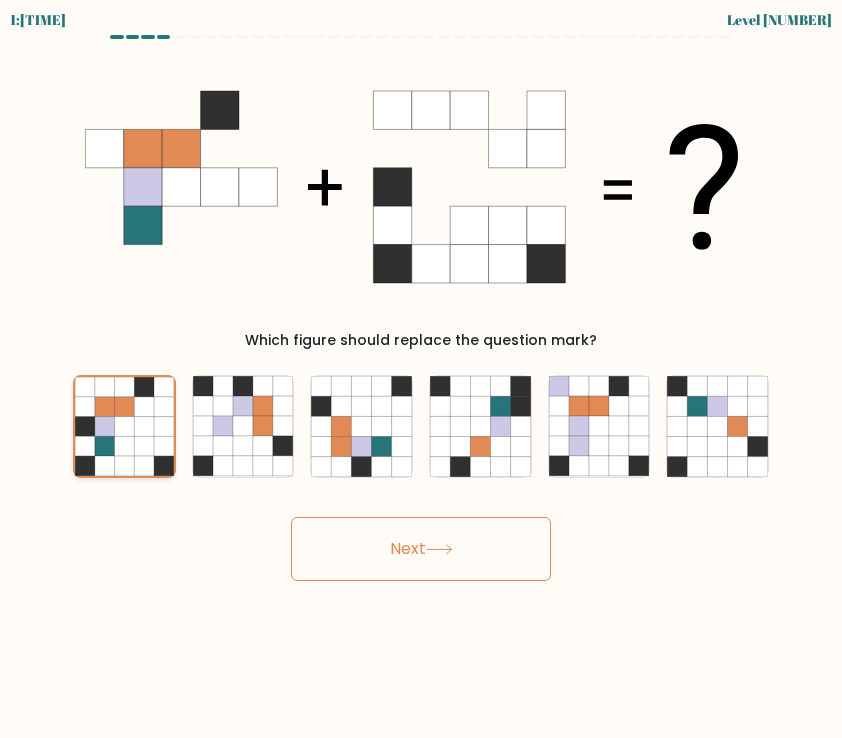 click at bounding box center [125, 446] 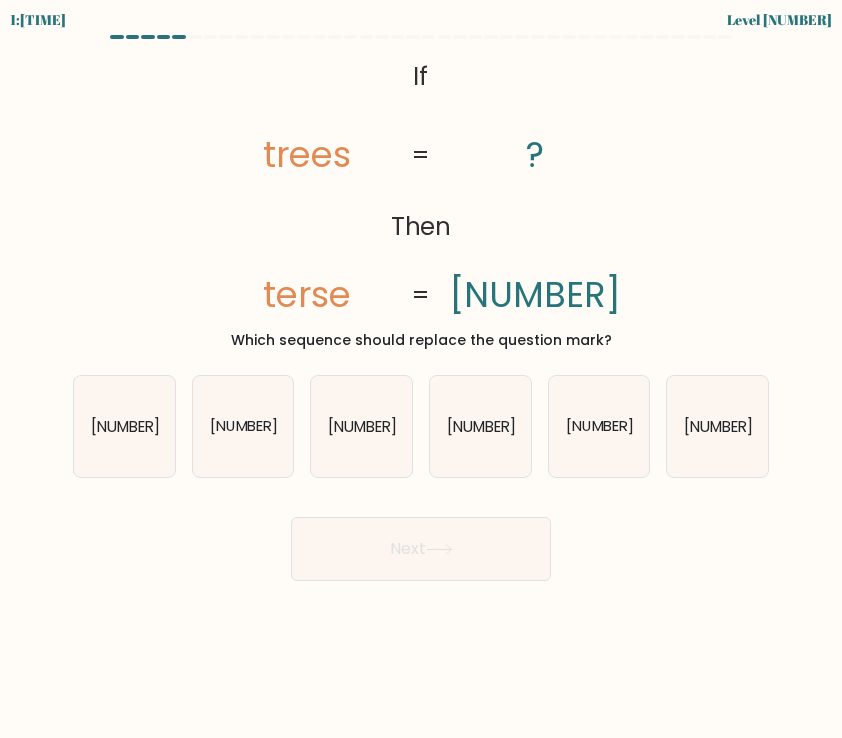 click on "[NUMBER]" at bounding box center [124, 426] 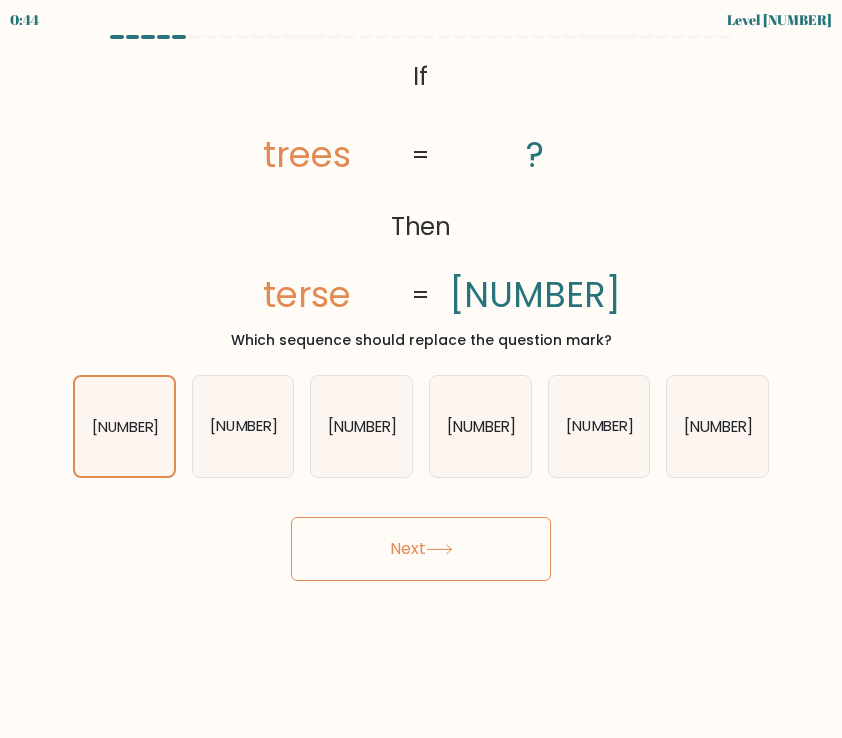 click on "Next" at bounding box center [421, 549] 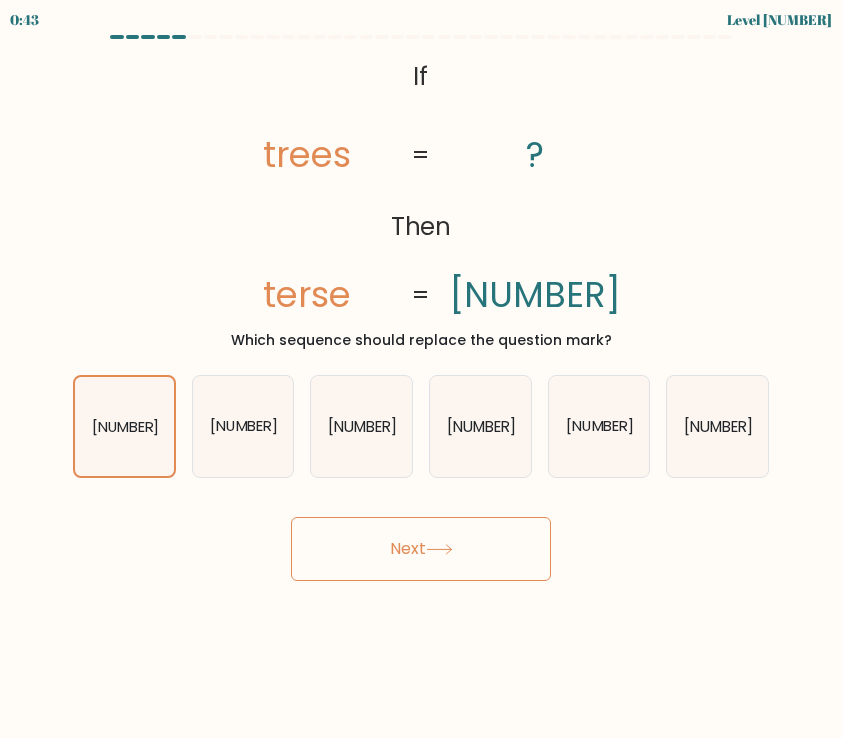 click on "Next" at bounding box center [421, 549] 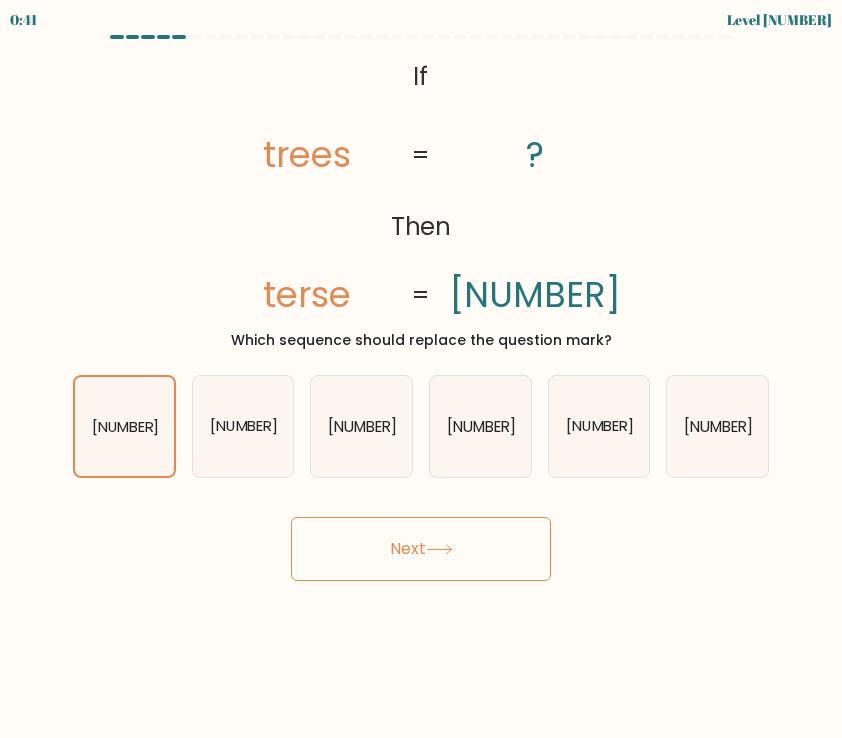 click on "Next" at bounding box center [421, 549] 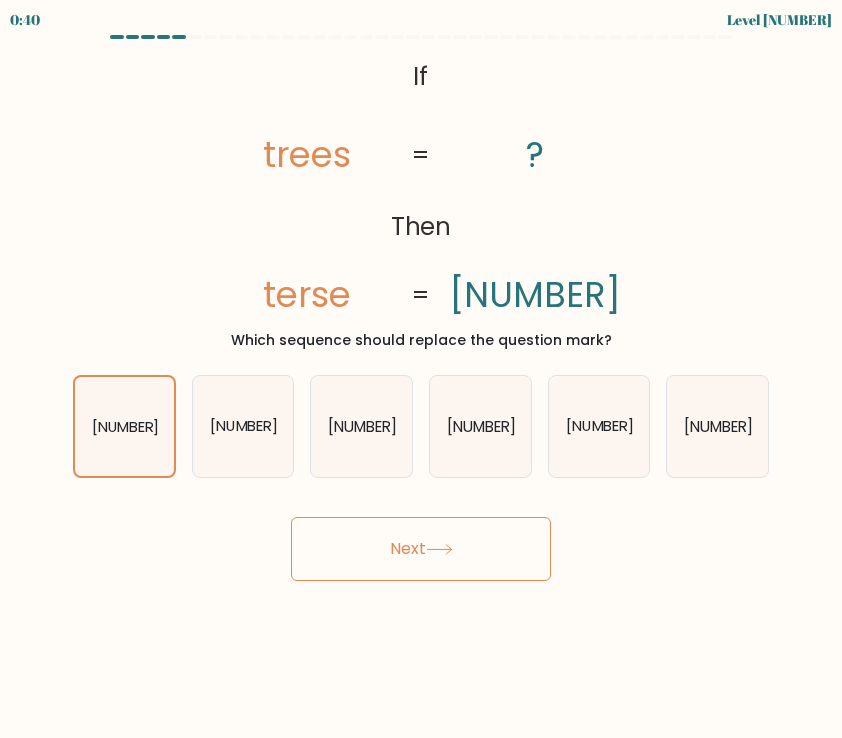 click on "Next" at bounding box center (421, 549) 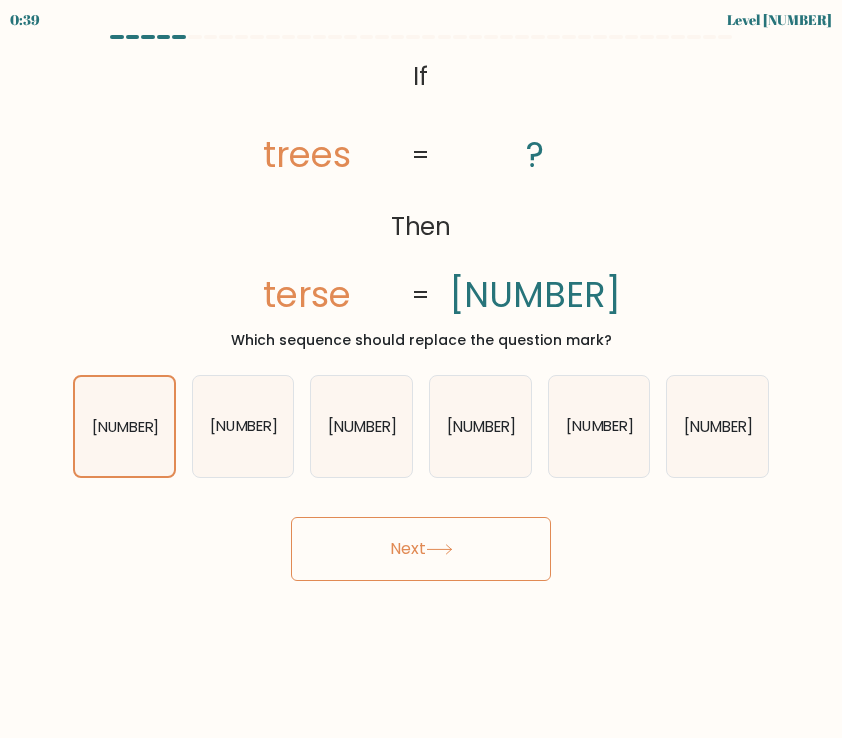 click on "Next" at bounding box center [421, 549] 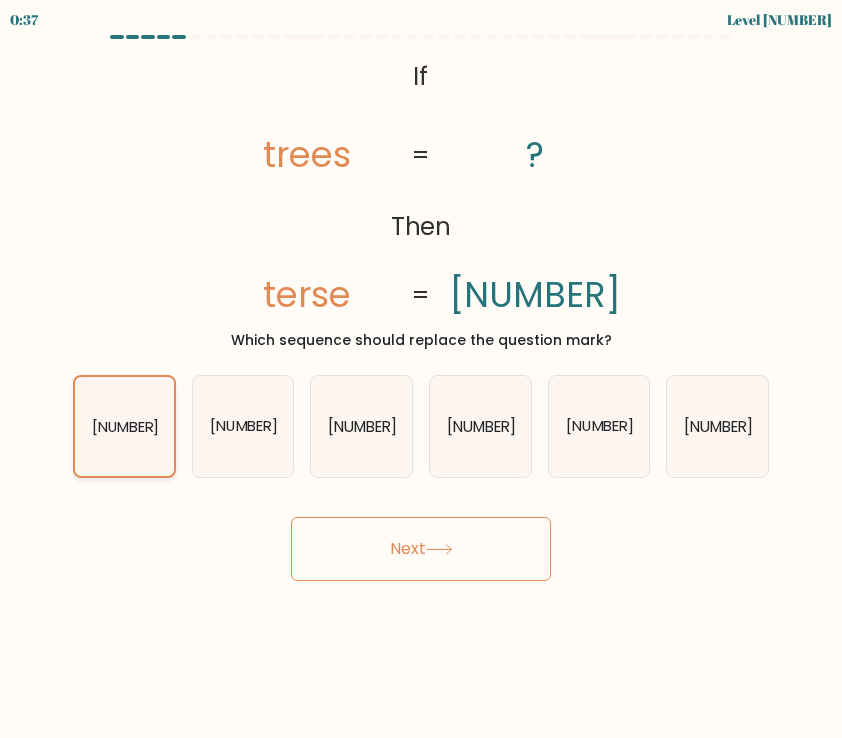 click on "[NUMBER]" at bounding box center (124, 426) 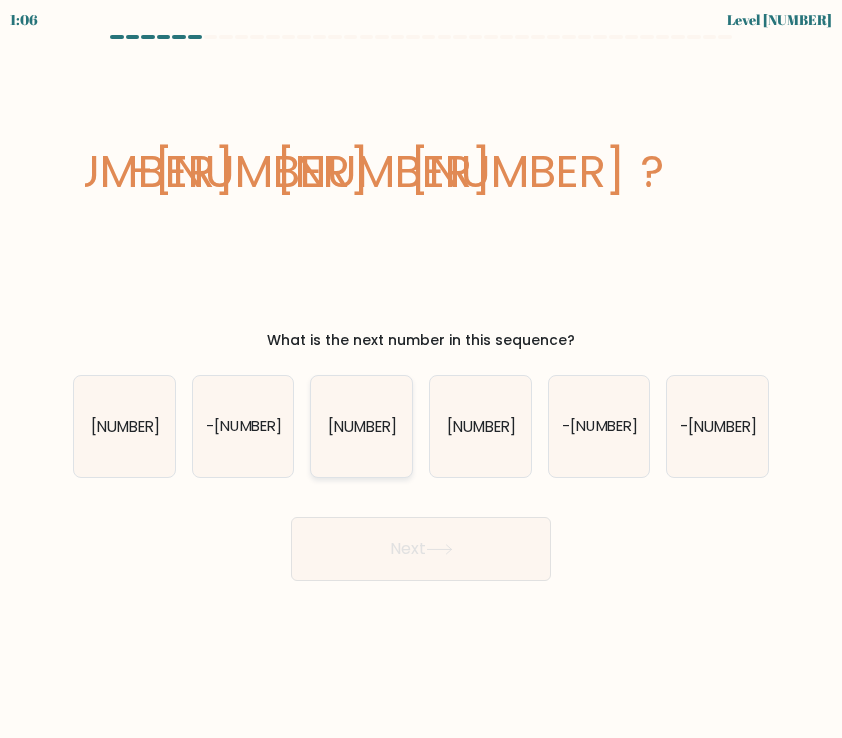 click on "[NUMBER]" at bounding box center [361, 426] 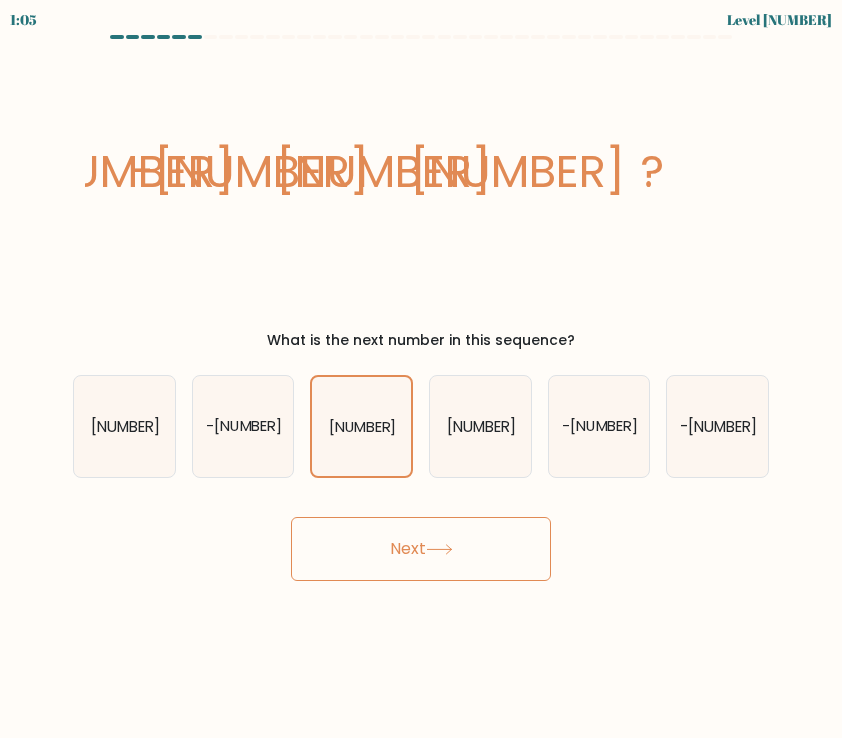 click on "Next" at bounding box center (421, 549) 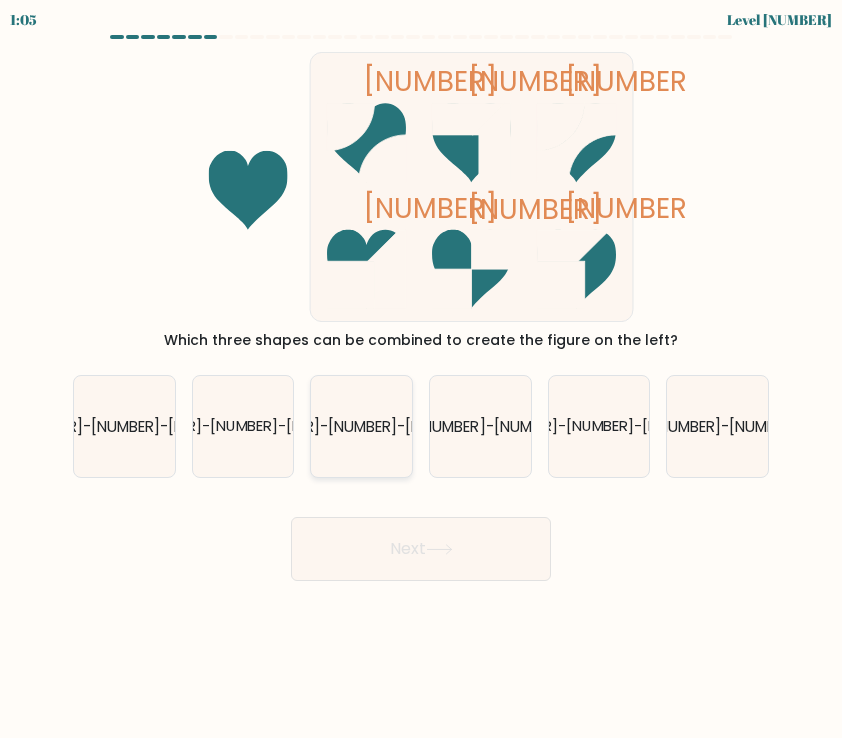 click on "[NUMBER]-[NUMBER]-[NUMBER]" at bounding box center [362, 425] 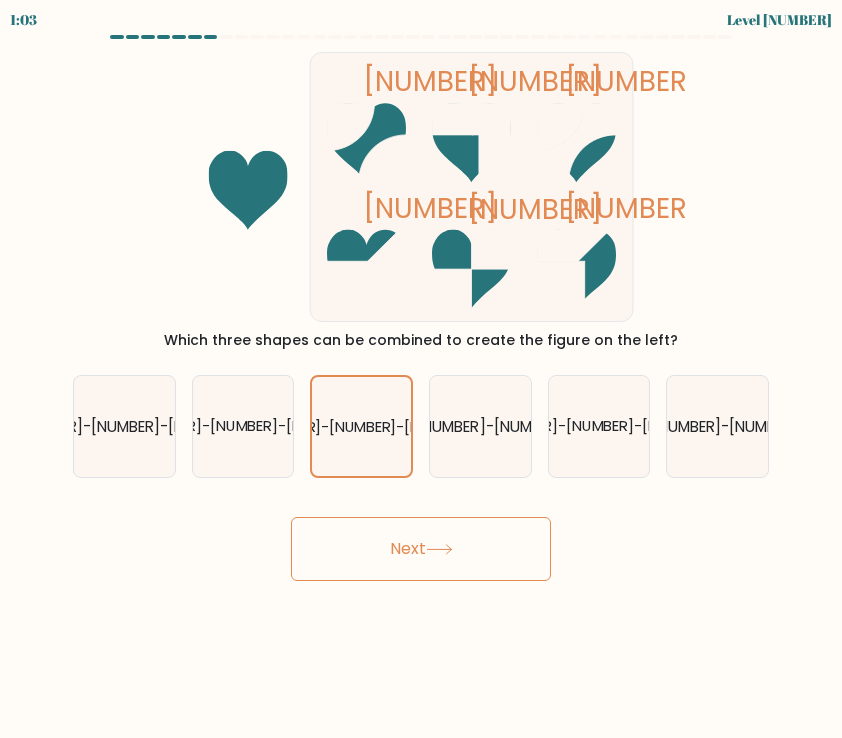 click on "Next" at bounding box center [421, 549] 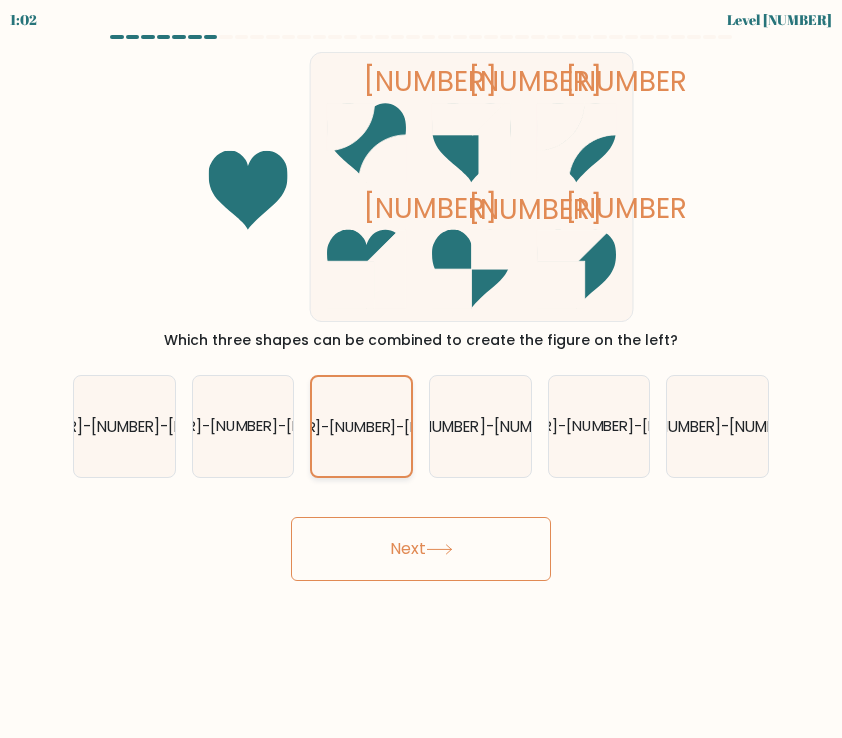 click on "[NUMBER]-[NUMBER]-[NUMBER]" at bounding box center [362, 426] 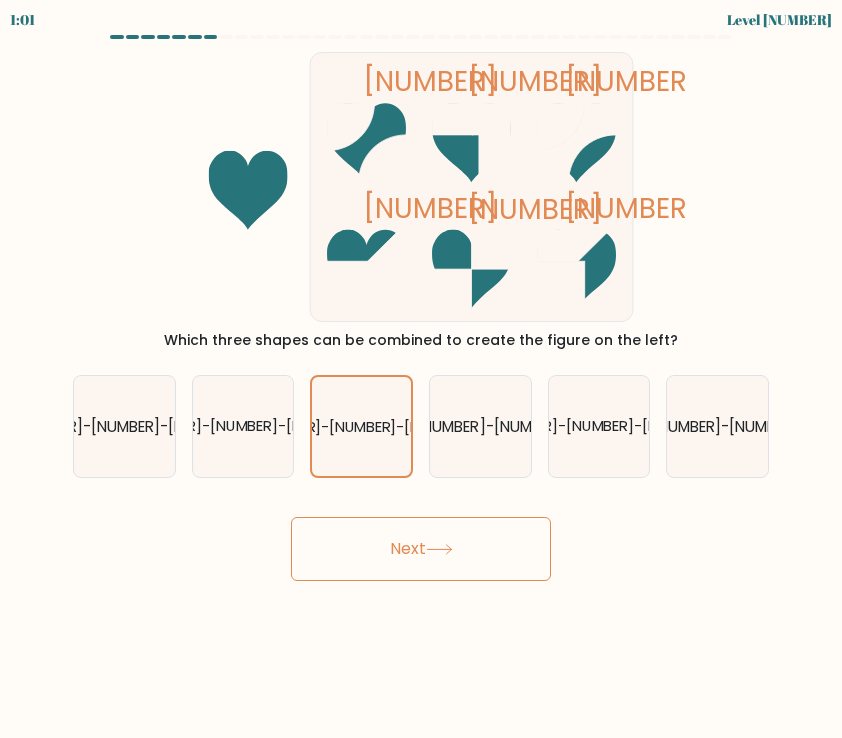 click on "Next" at bounding box center [421, 549] 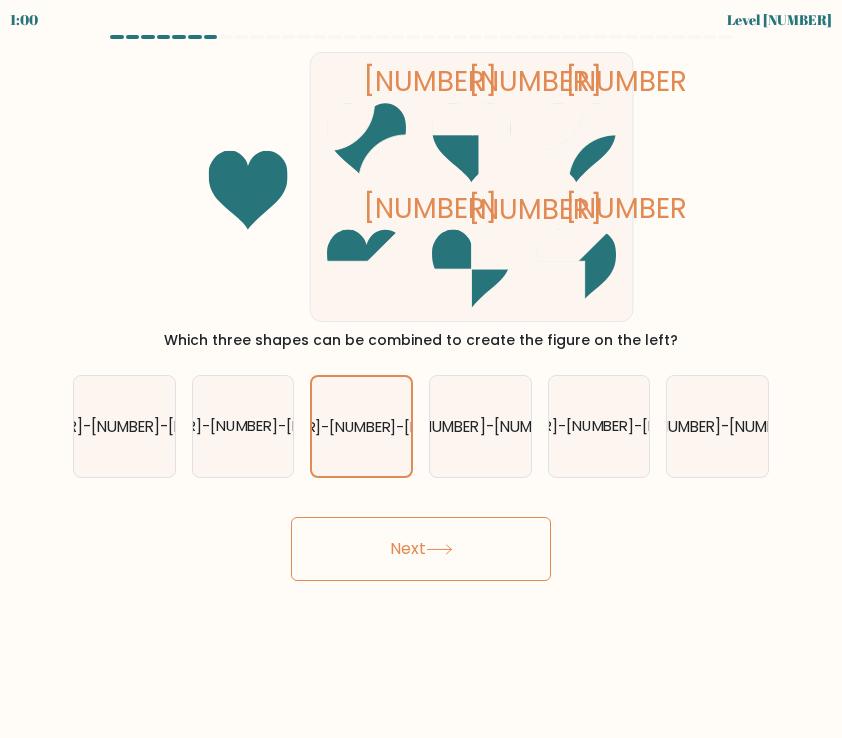 click on "Next" at bounding box center (421, 549) 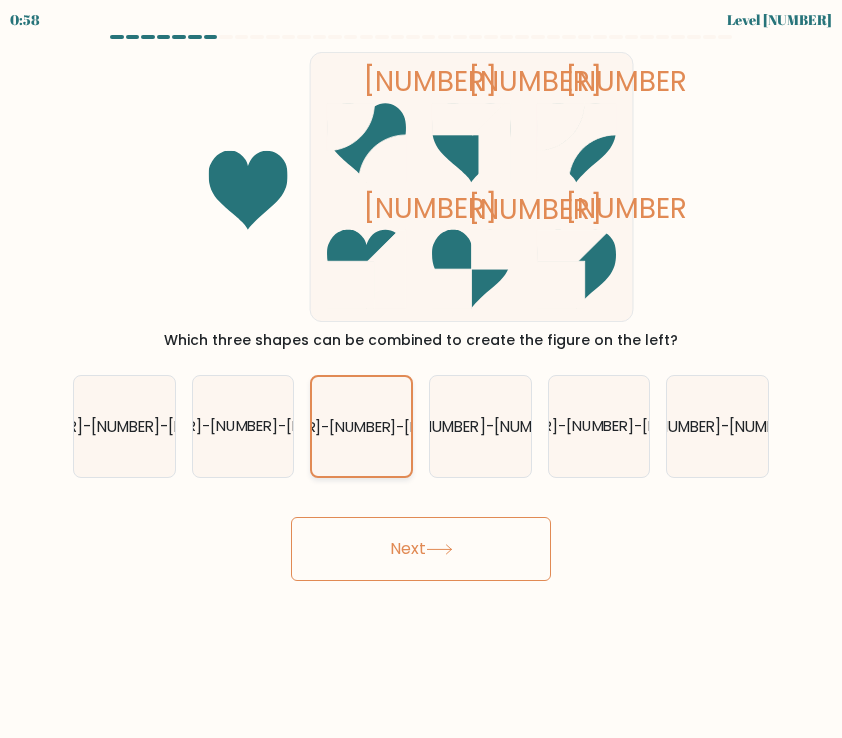 click on "[NUMBER]-[NUMBER]-[NUMBER]" at bounding box center [361, 426] 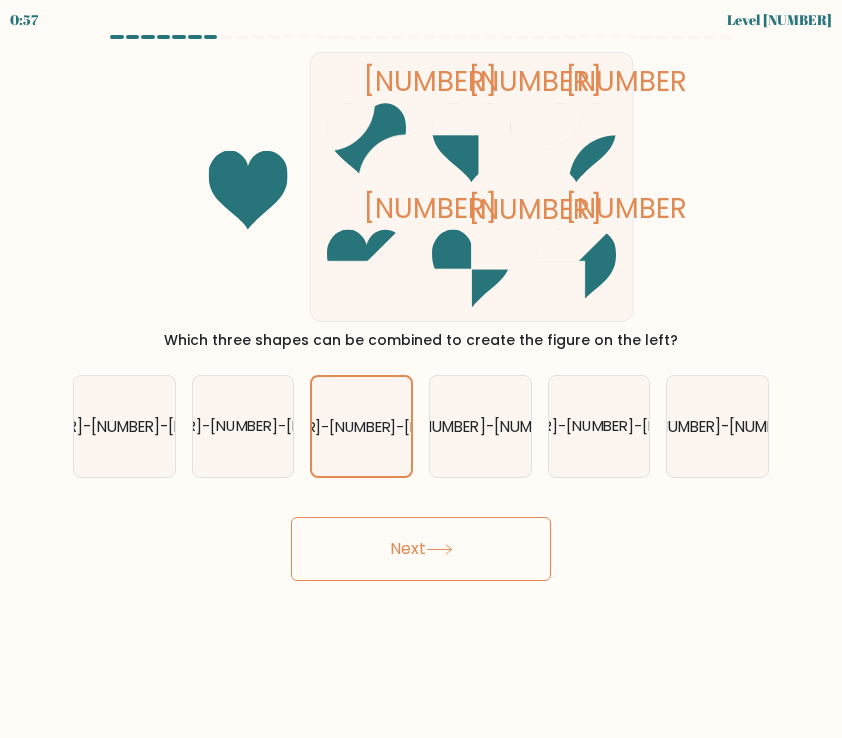 click on "Next" at bounding box center (421, 549) 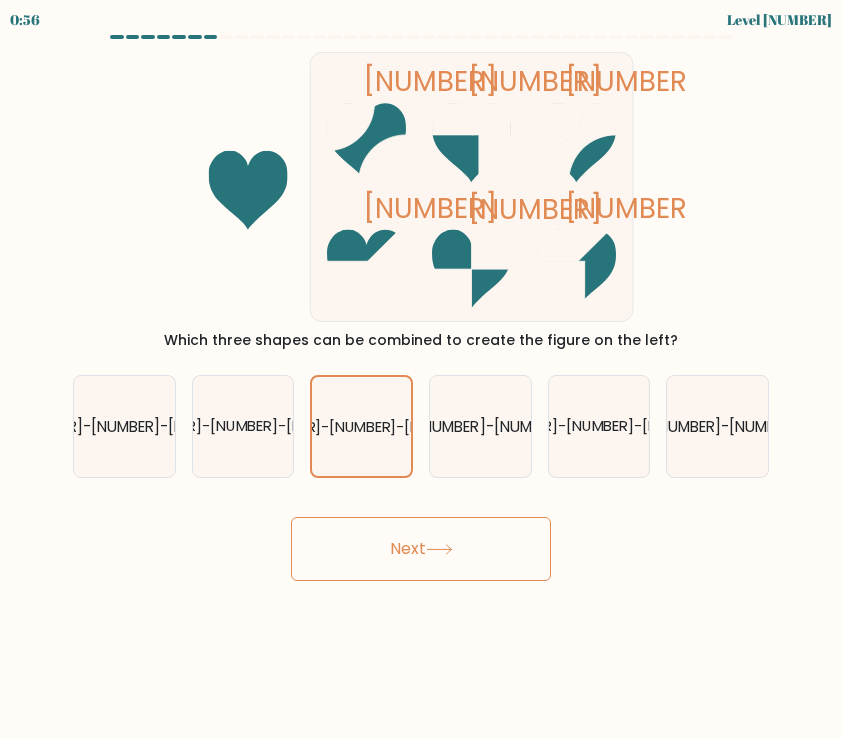 click on "Next" at bounding box center [421, 549] 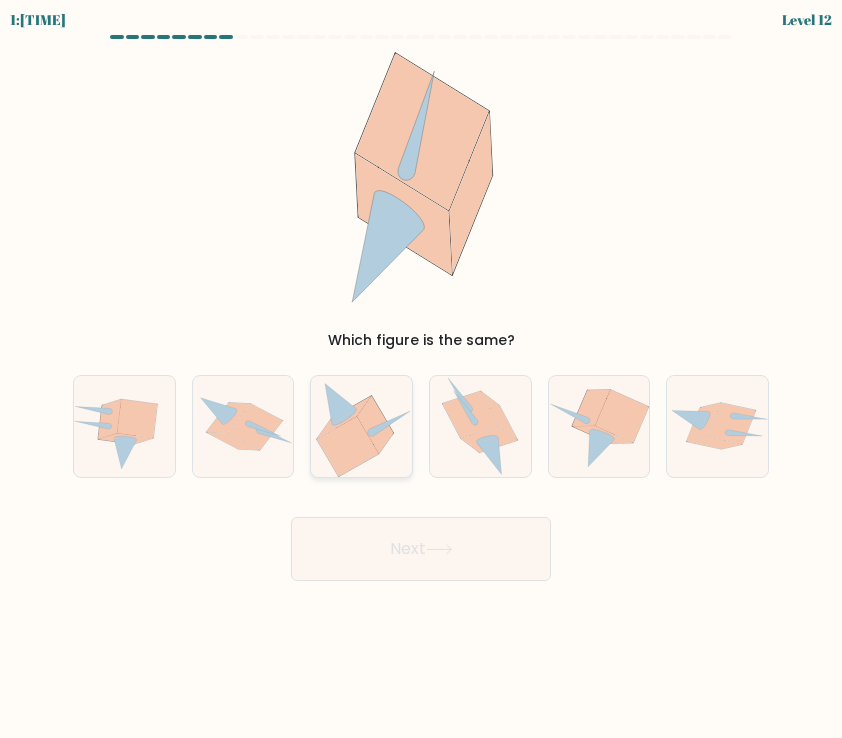 click at bounding box center [375, 424] 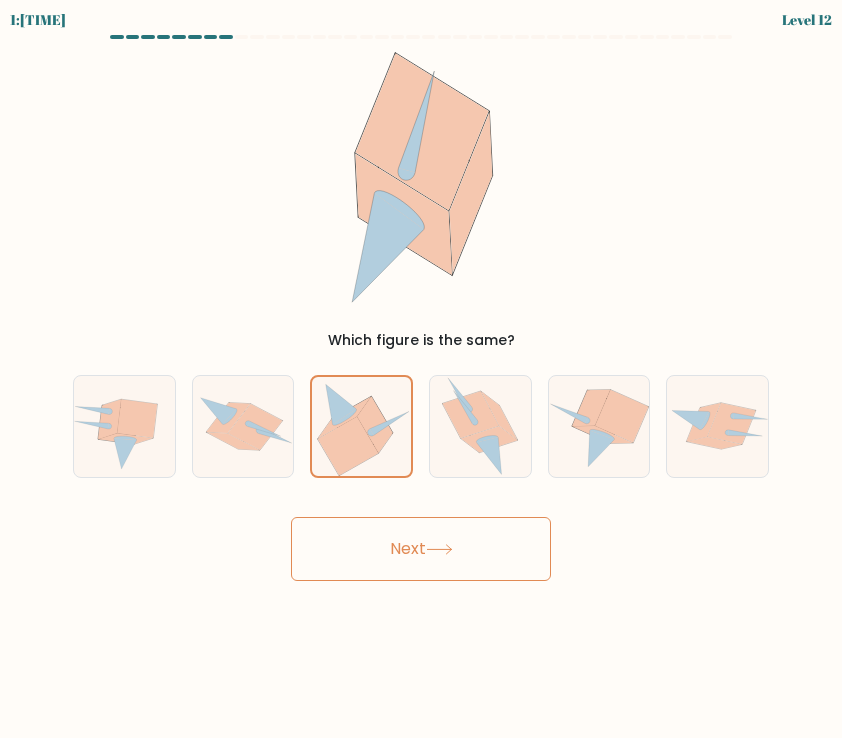 click on "Next" at bounding box center (421, 549) 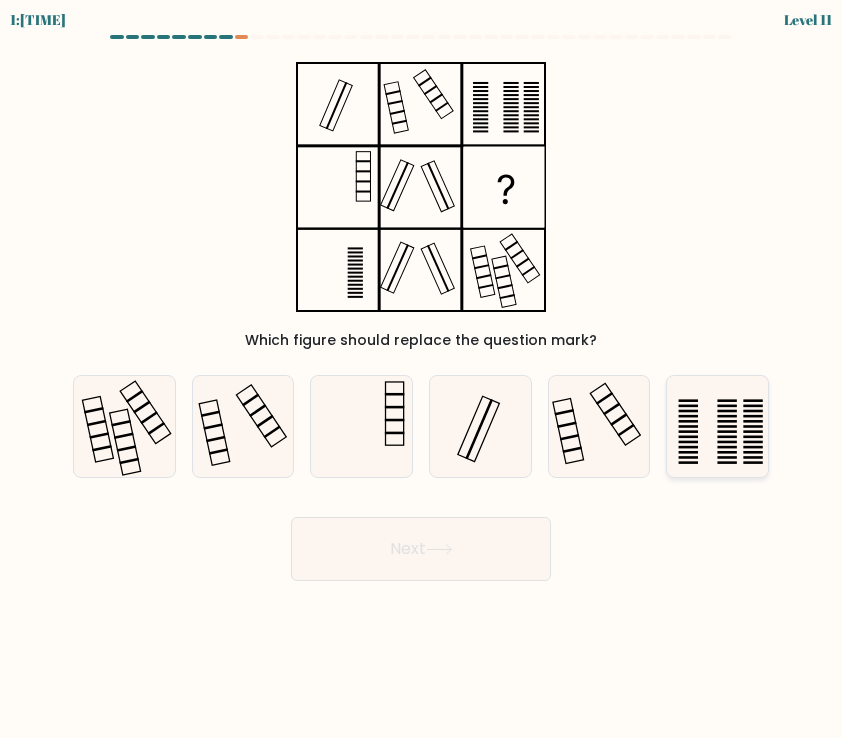 click at bounding box center (717, 426) 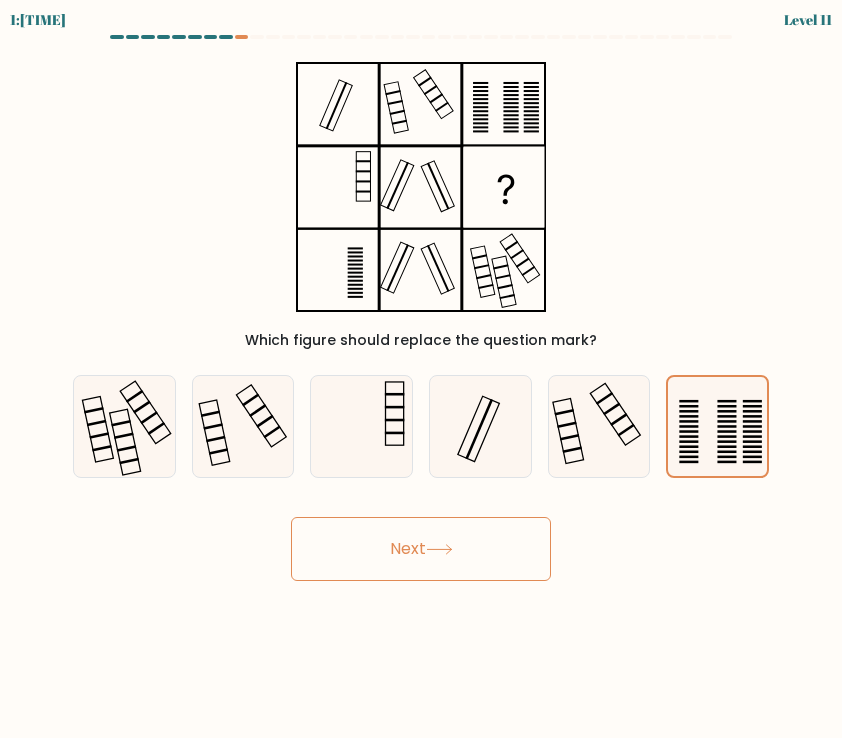 click on "Next" at bounding box center (421, 549) 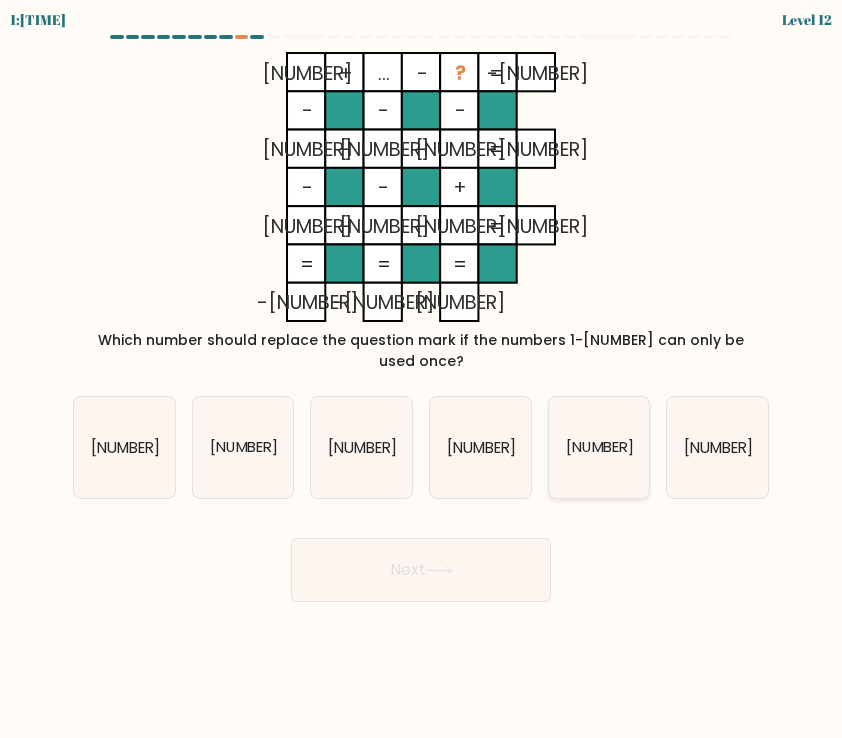 click on "[NUMBER]" at bounding box center [599, 447] 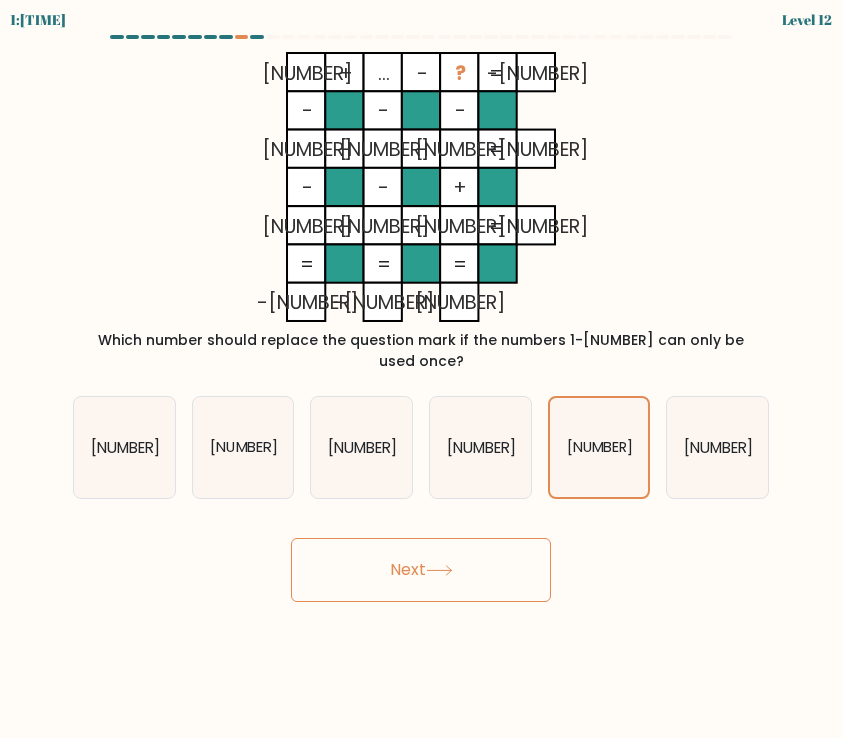 click on "Next" at bounding box center (421, 570) 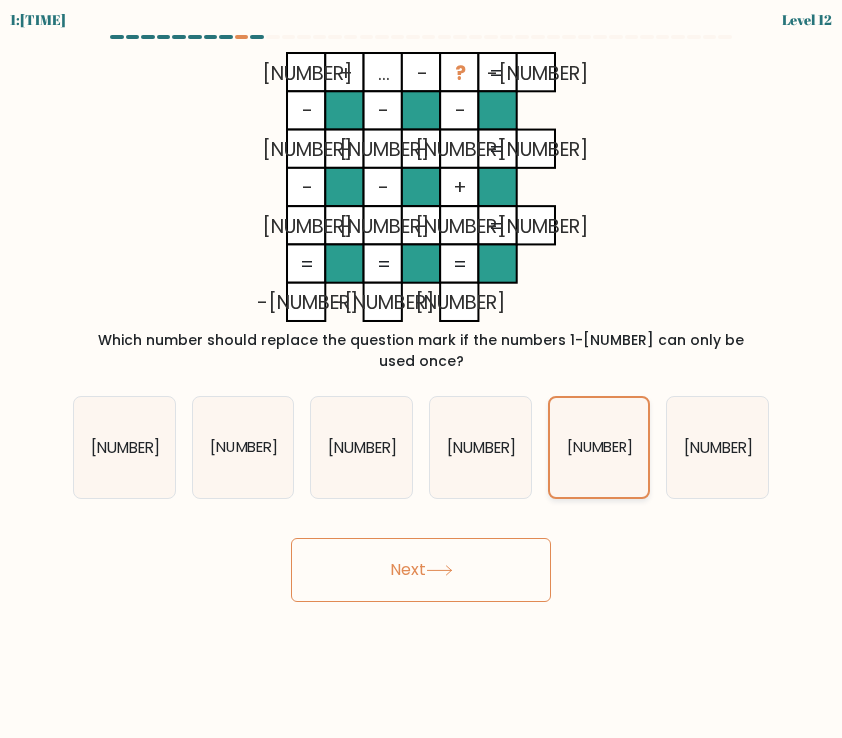 click on "[NUMBER]" at bounding box center [599, 447] 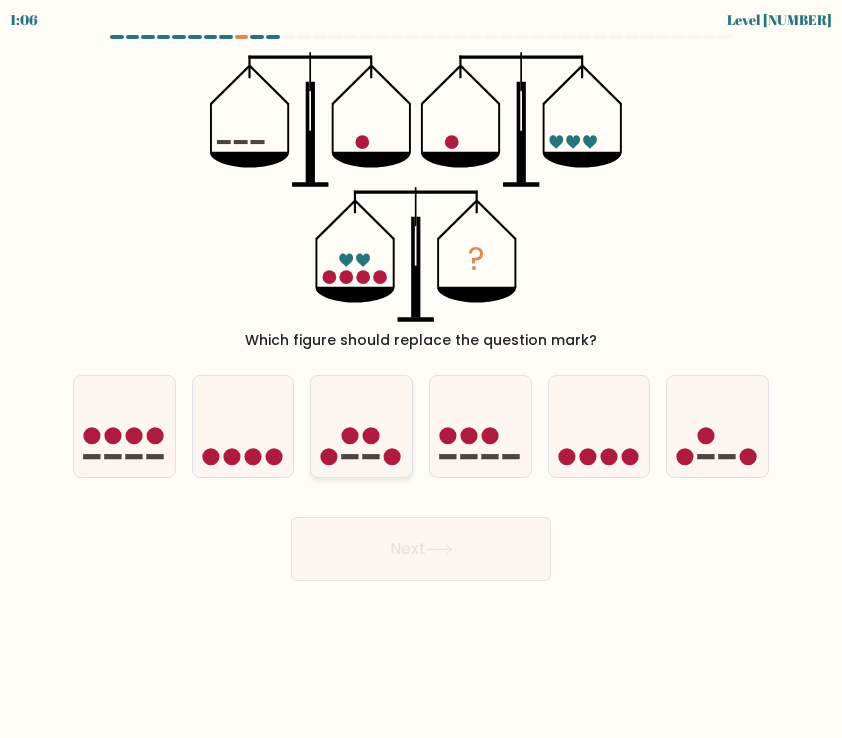 click at bounding box center [361, 426] 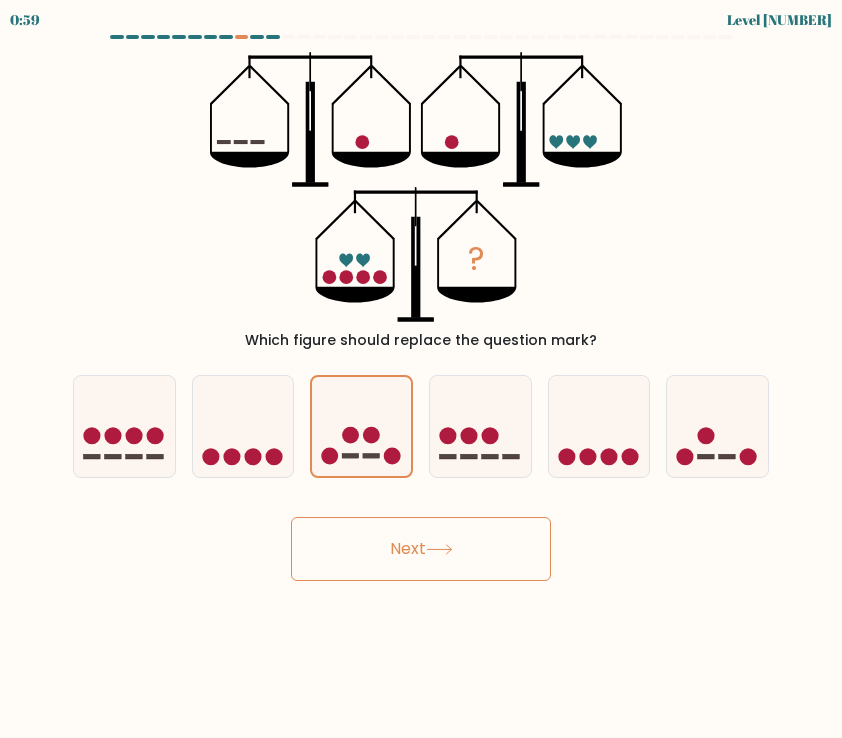 click on "Next" at bounding box center [421, 549] 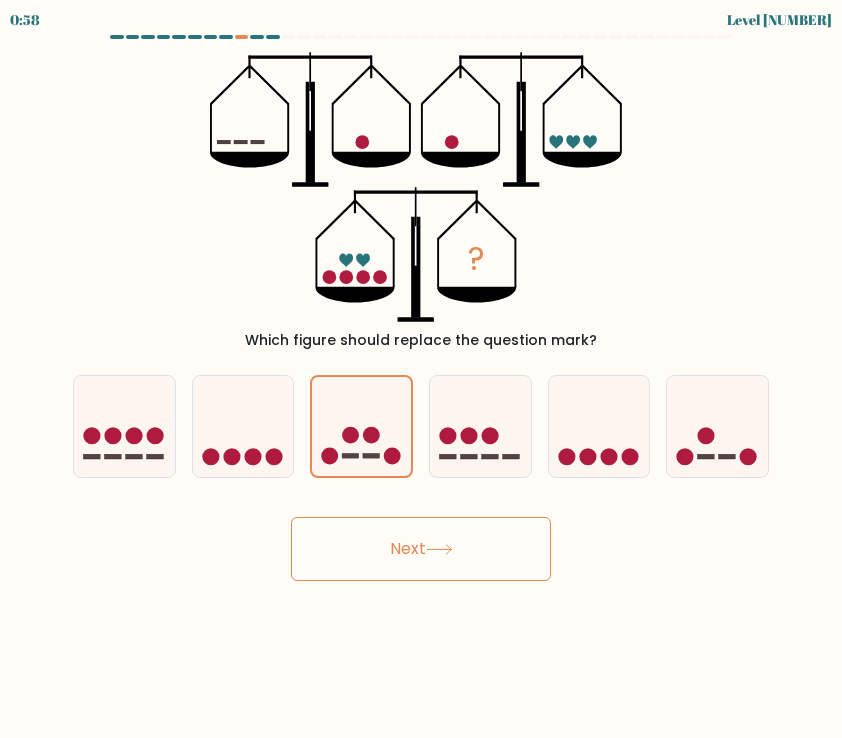 click on "Next" at bounding box center (421, 549) 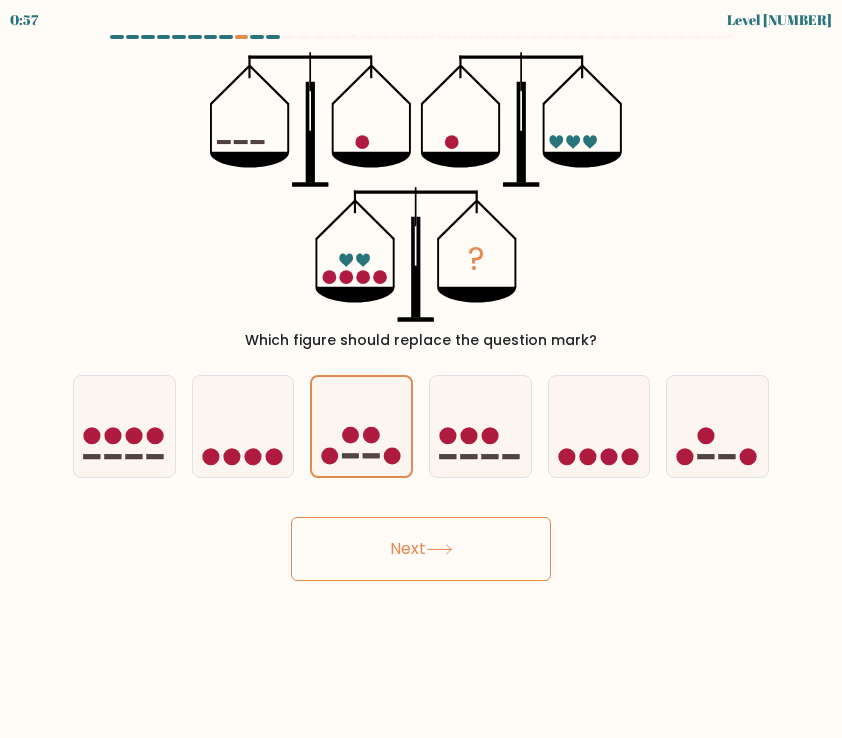 click on "Next" at bounding box center (421, 549) 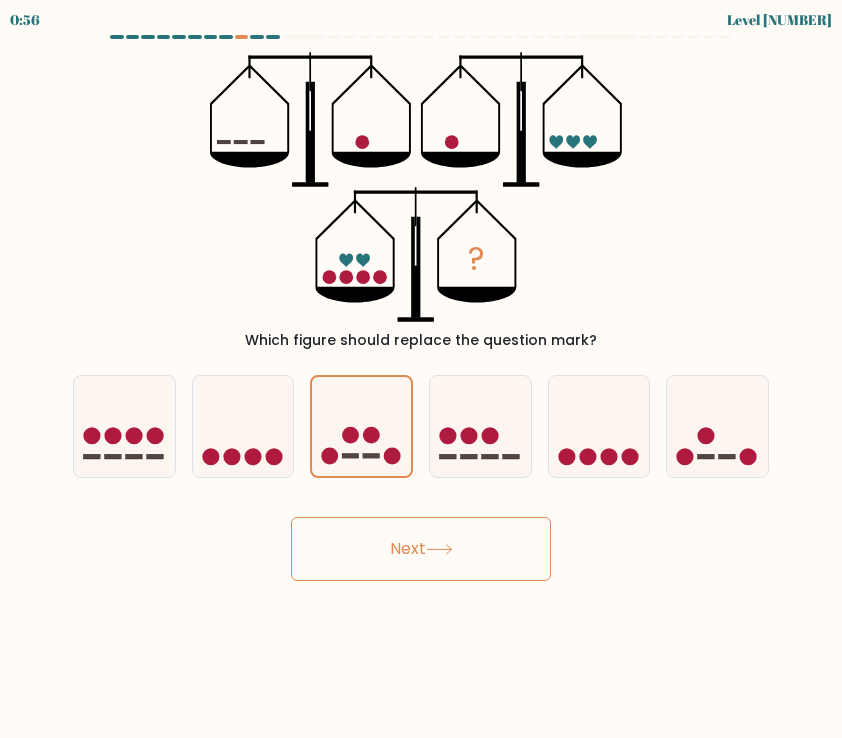 click on "Next" at bounding box center [421, 549] 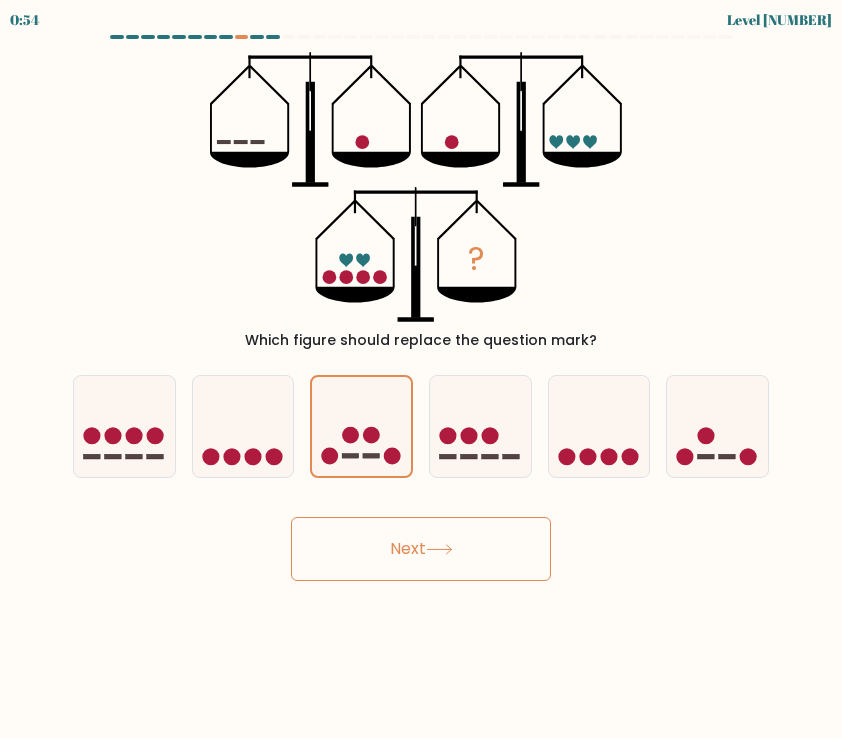 click on "Next" at bounding box center (421, 549) 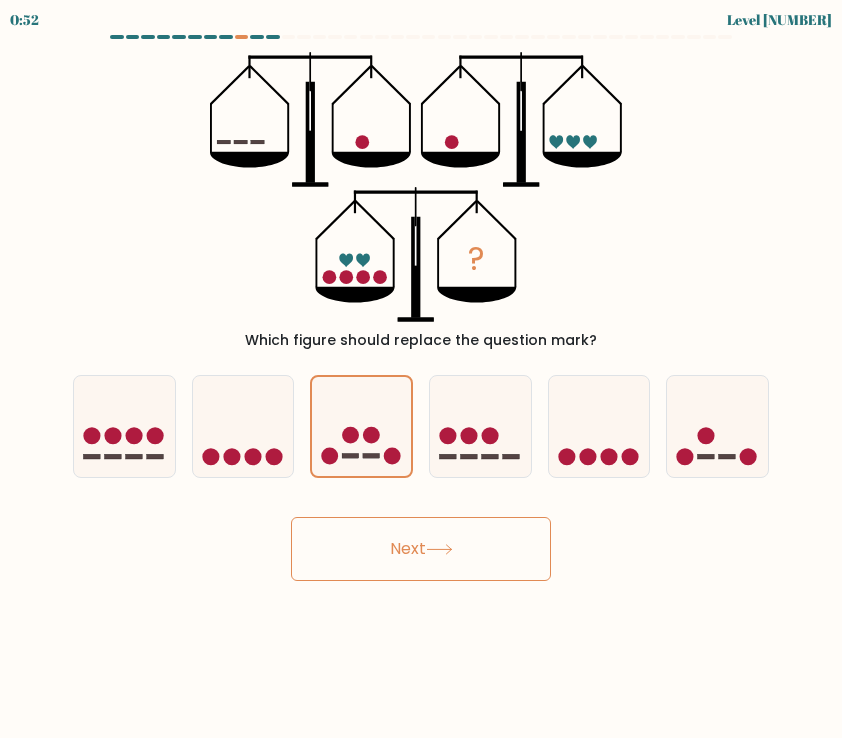 click on "Next" at bounding box center (421, 549) 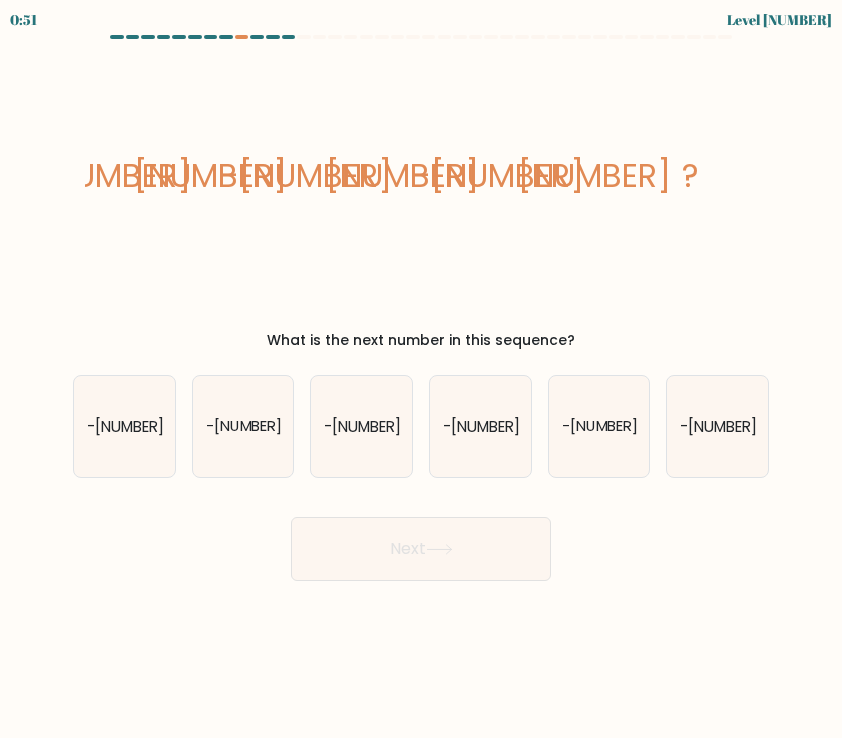 click on "Next" at bounding box center (421, 549) 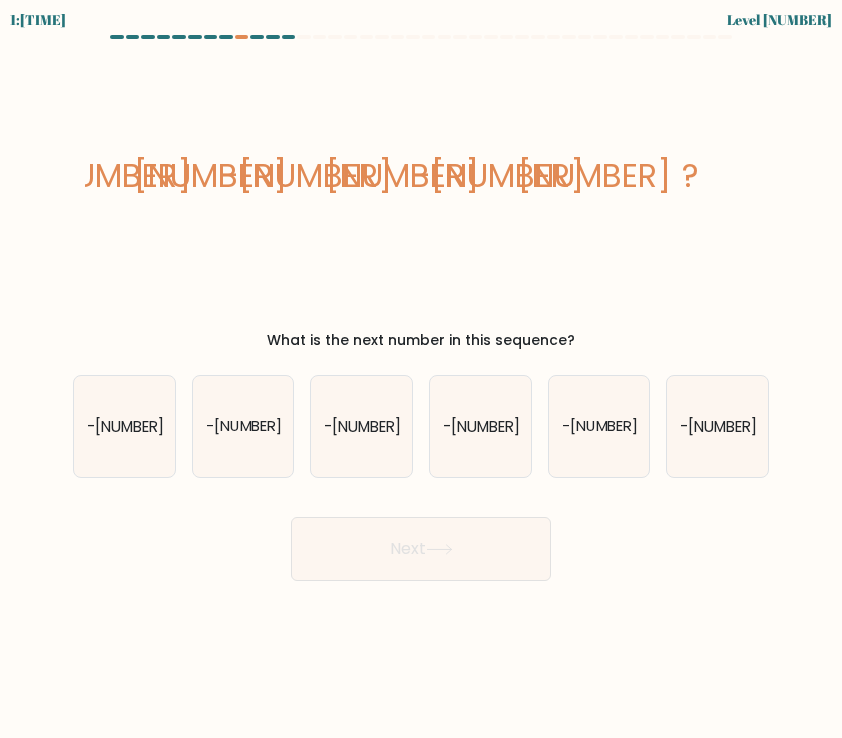 click on "image/svg+xml
[NUMBER]
[NUMBER]
-[NUMBER]
[NUMBER]
-[NUMBER]
[NUMBER]
?" at bounding box center [421, 187] 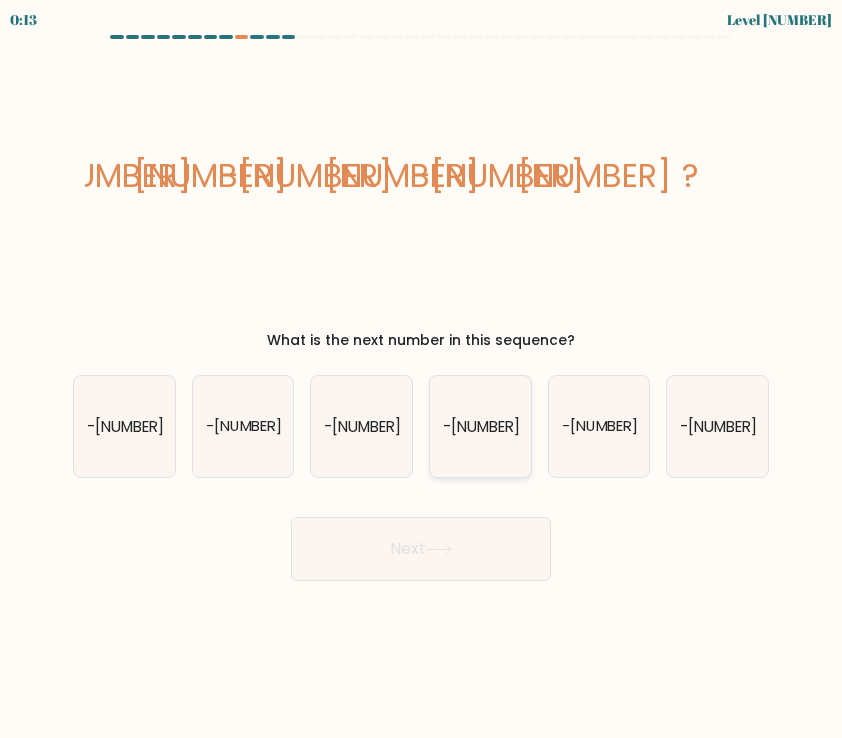click on "-[NUMBER]" at bounding box center (480, 426) 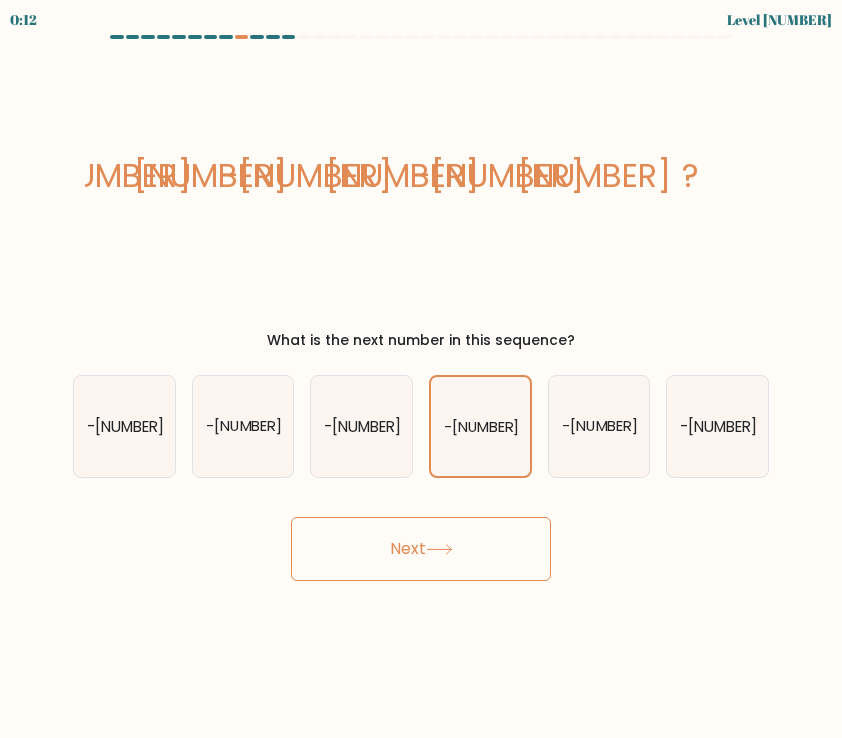 click on "Next" at bounding box center (421, 549) 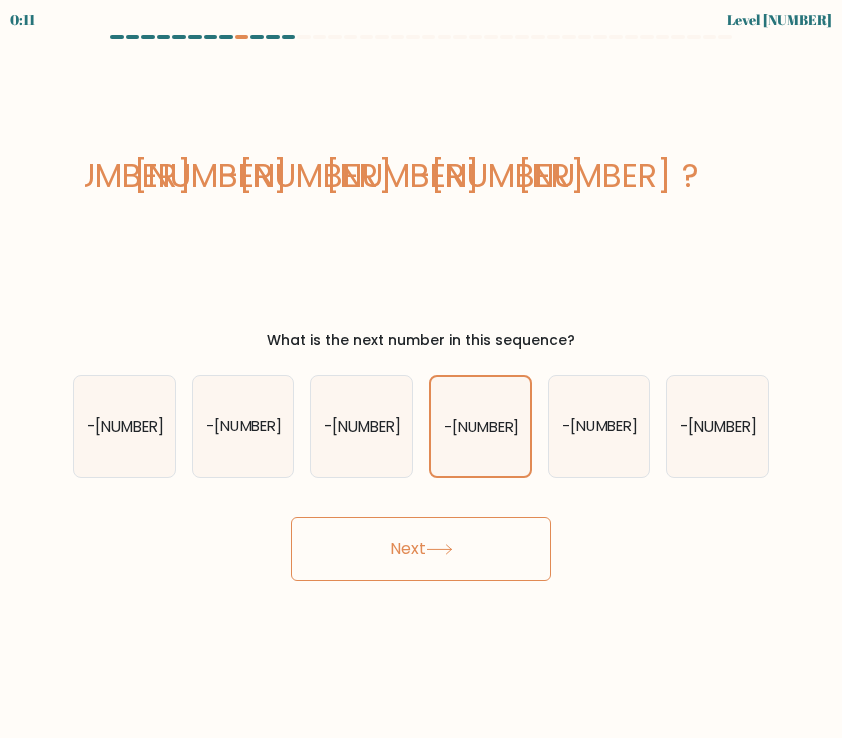 click on "Next" at bounding box center (421, 549) 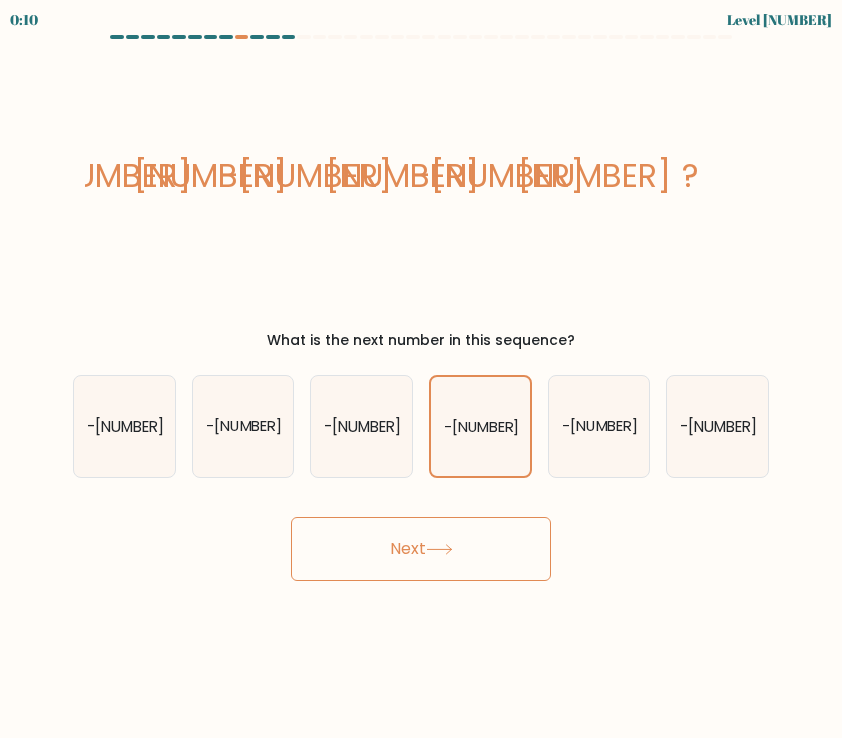 click on "Next" at bounding box center [421, 549] 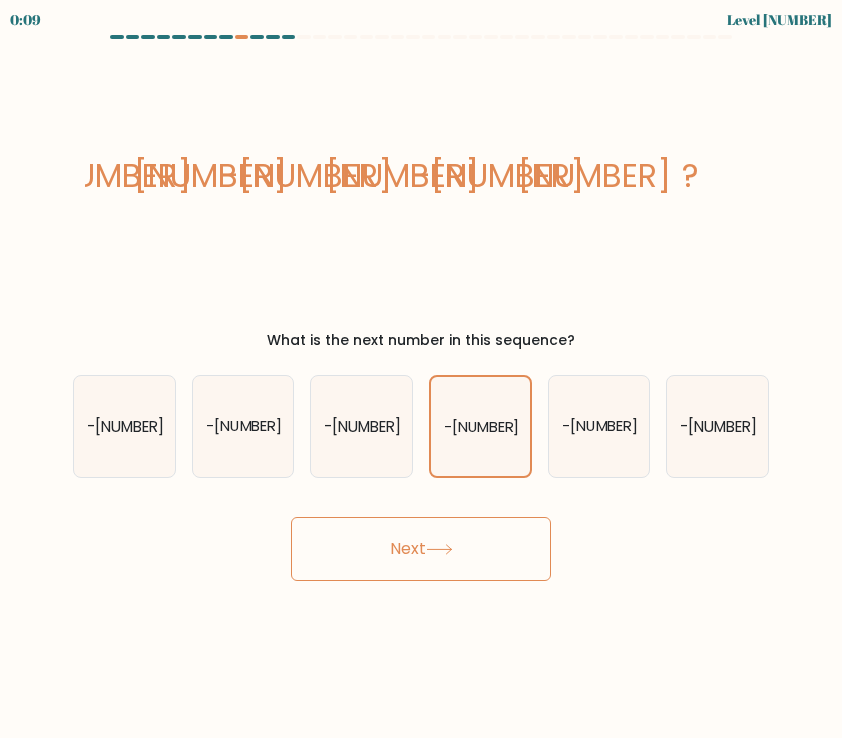 click on "Next" at bounding box center (421, 549) 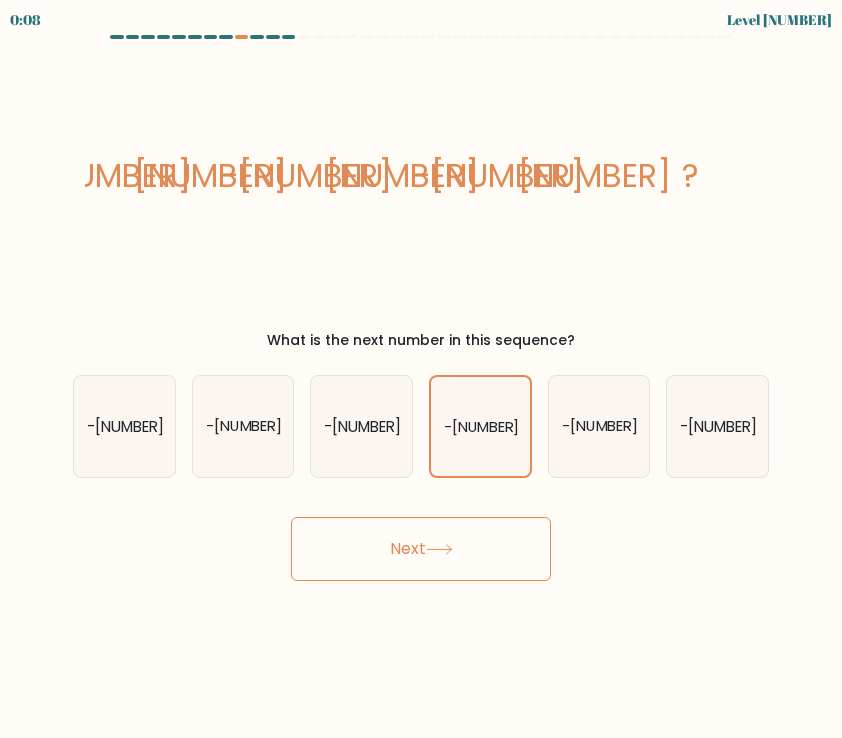 click on "Next" at bounding box center (421, 549) 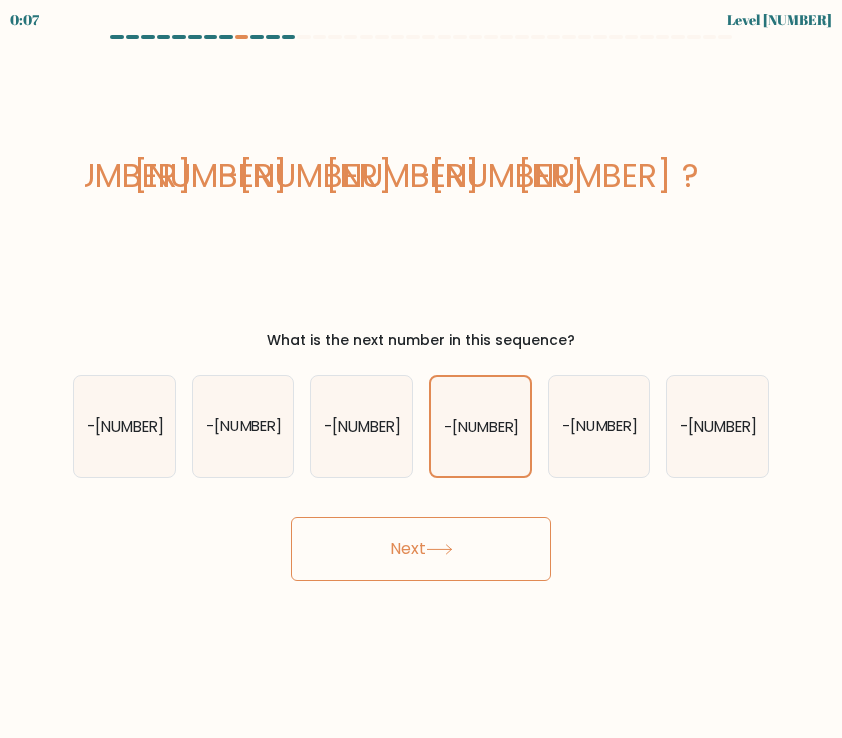 click on "Next" at bounding box center (421, 549) 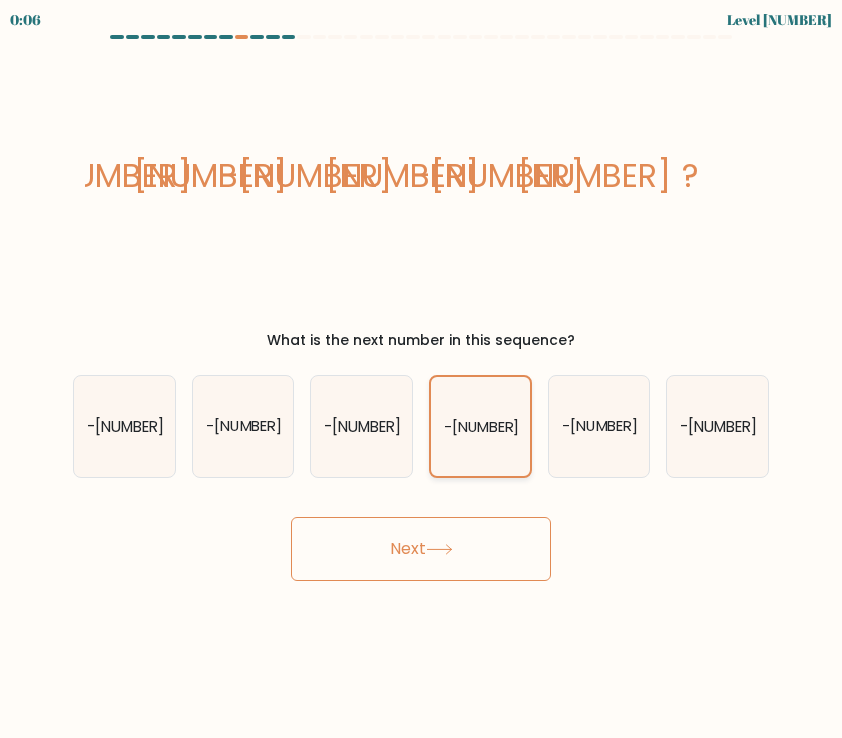 click on "-[NUMBER]" at bounding box center [480, 426] 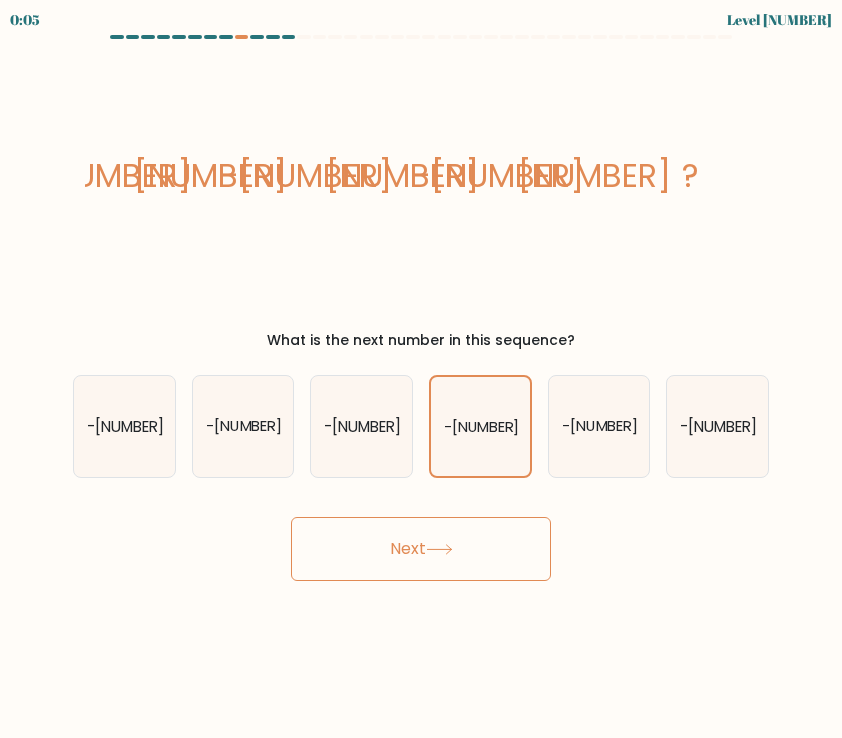 click on "Next" at bounding box center (421, 549) 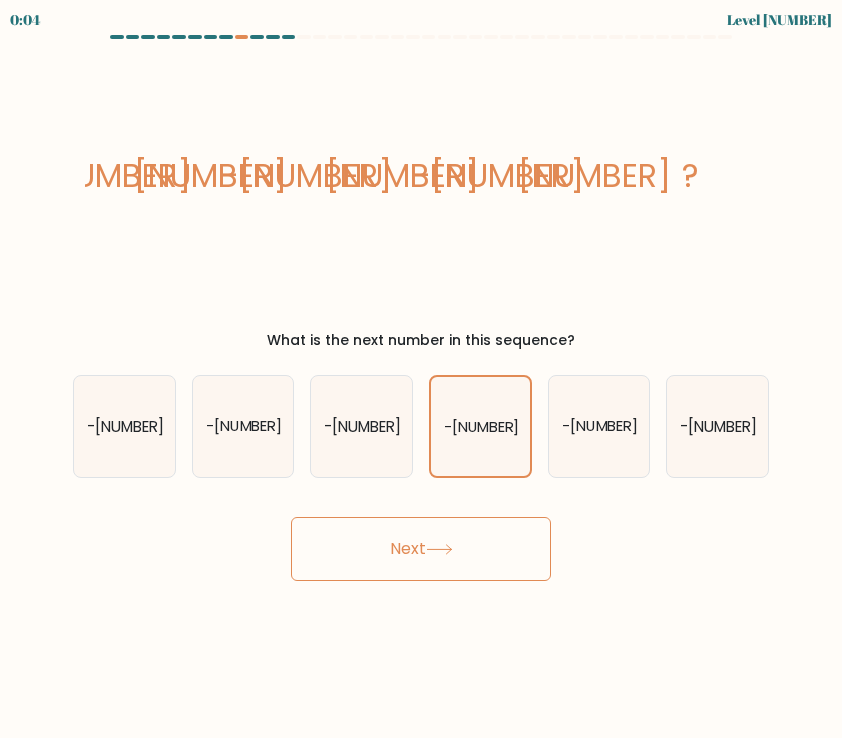click on "Next" at bounding box center [421, 549] 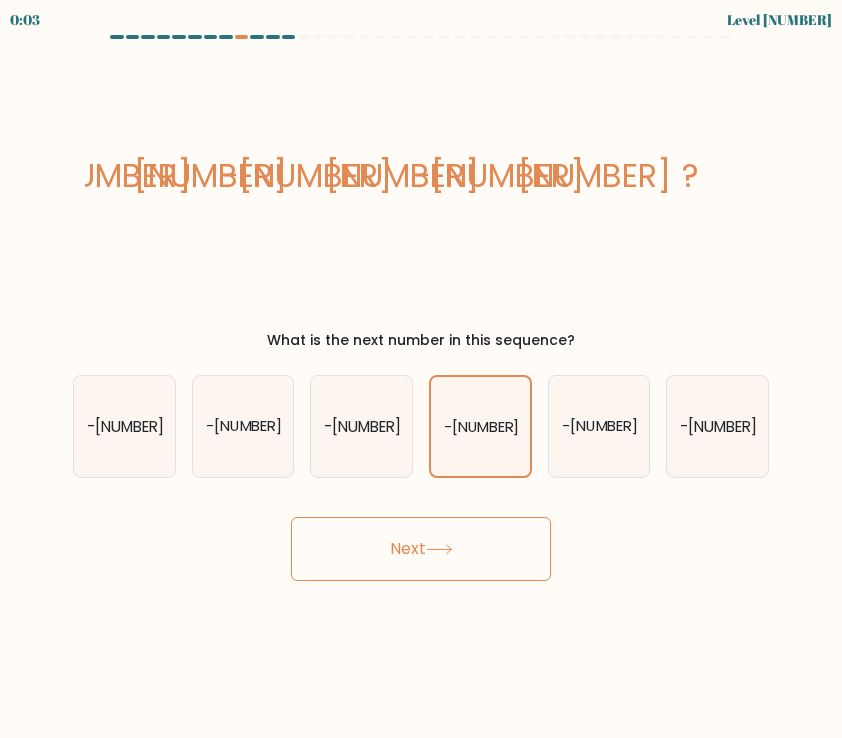 click on "Next" at bounding box center [421, 549] 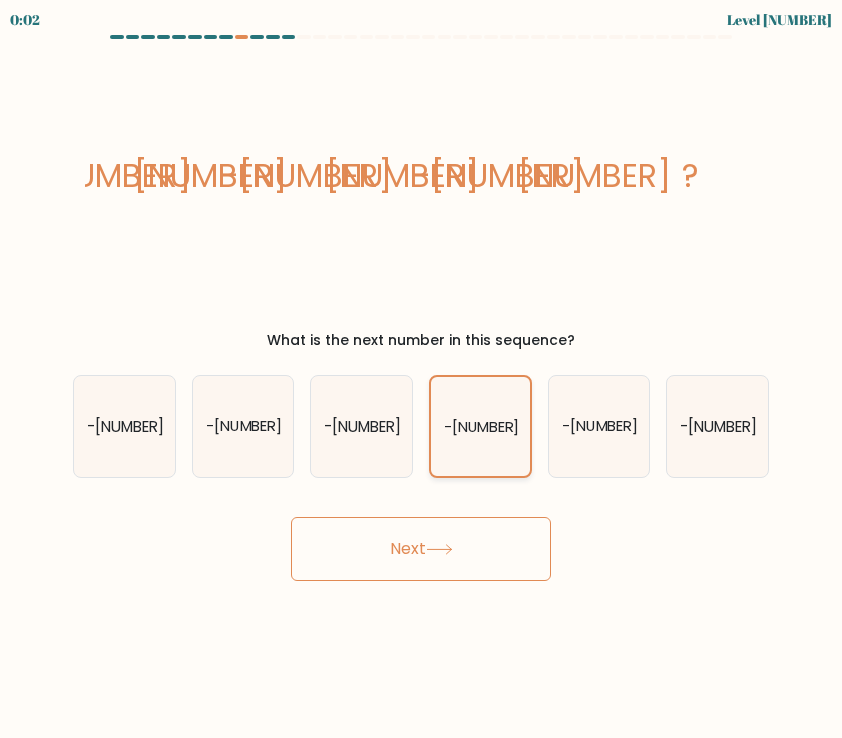 click on "-[NUMBER]" at bounding box center (480, 426) 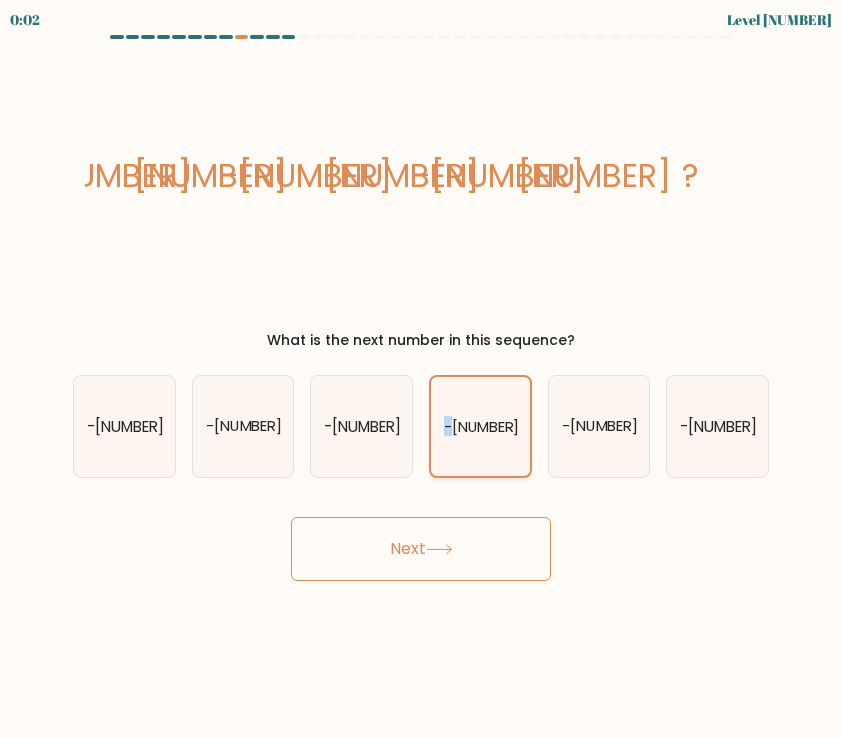 click on "-[NUMBER]" at bounding box center (480, 426) 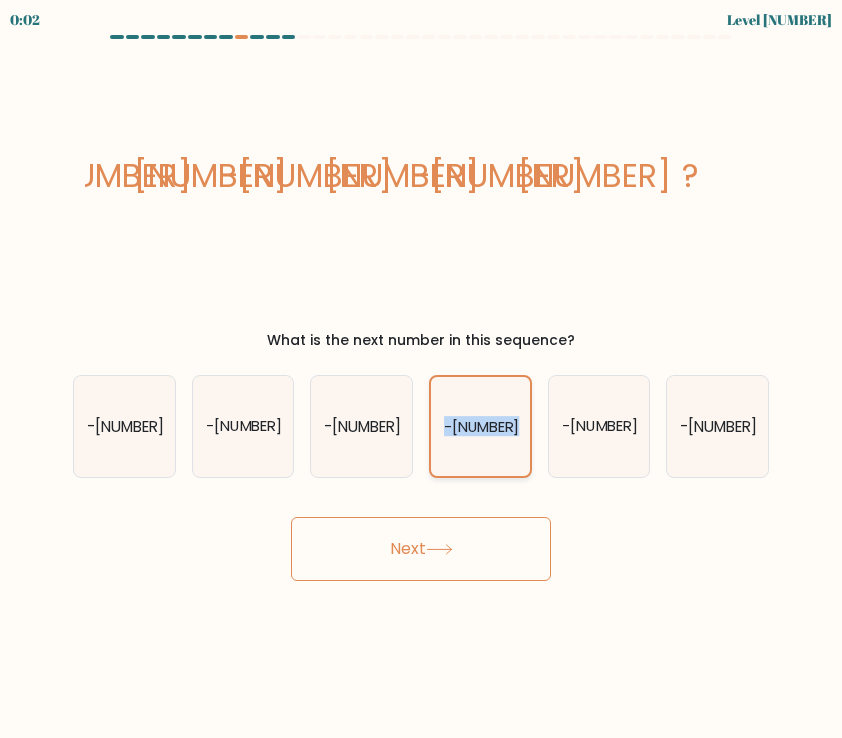 click on "-[NUMBER]" at bounding box center (480, 426) 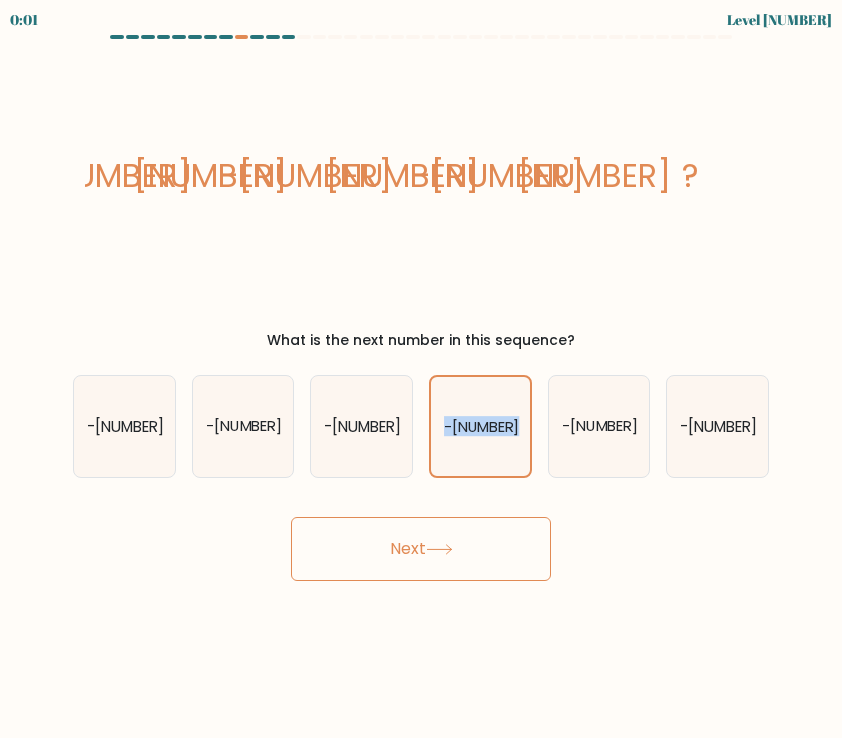 click on "image/svg+xml
[NUMBER]
[NUMBER]
-[NUMBER]
[NUMBER]
-[NUMBER]
[NUMBER]
?" at bounding box center (421, 187) 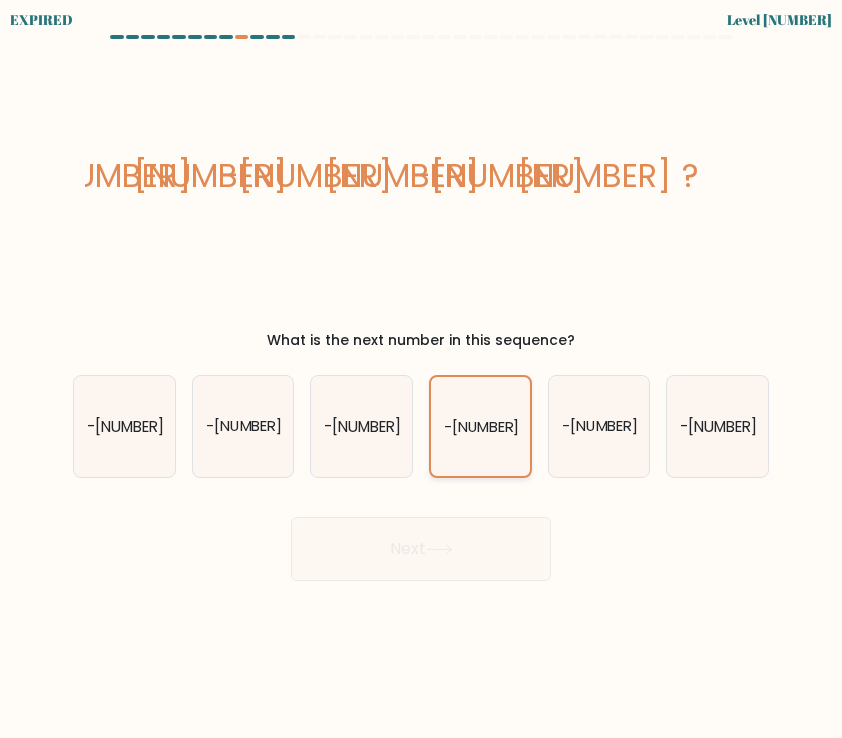 click on "-[NUMBER]" at bounding box center (481, 426) 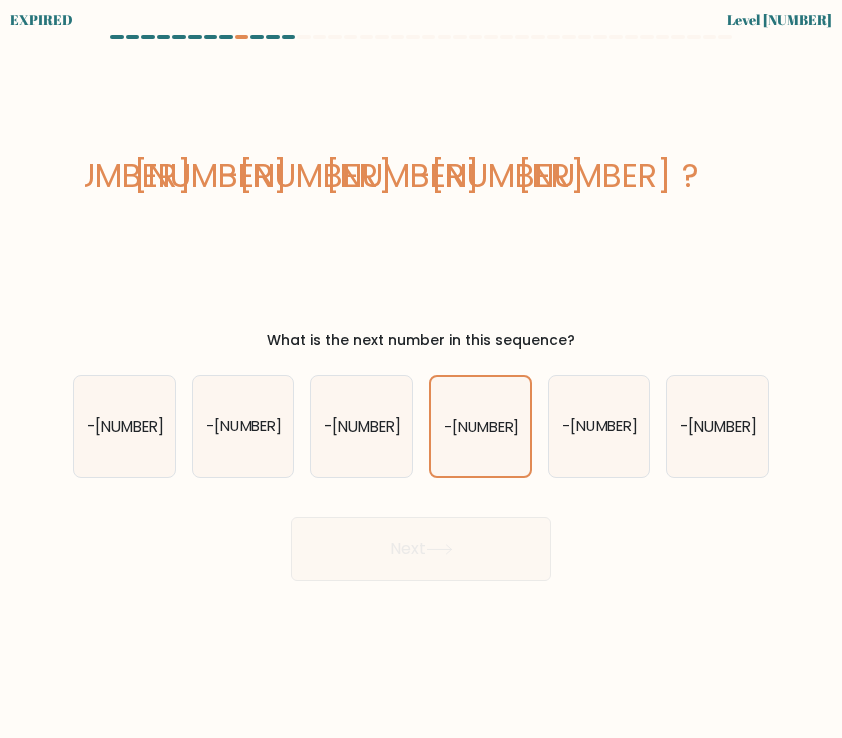 click on "Next" at bounding box center [421, 541] 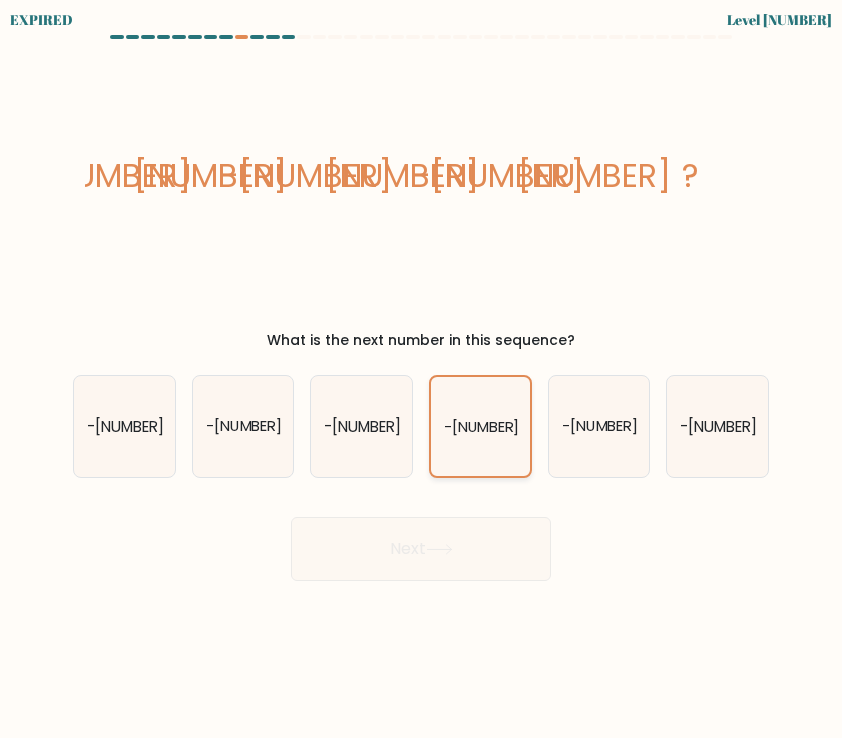 click on "-[NUMBER]" at bounding box center [480, 426] 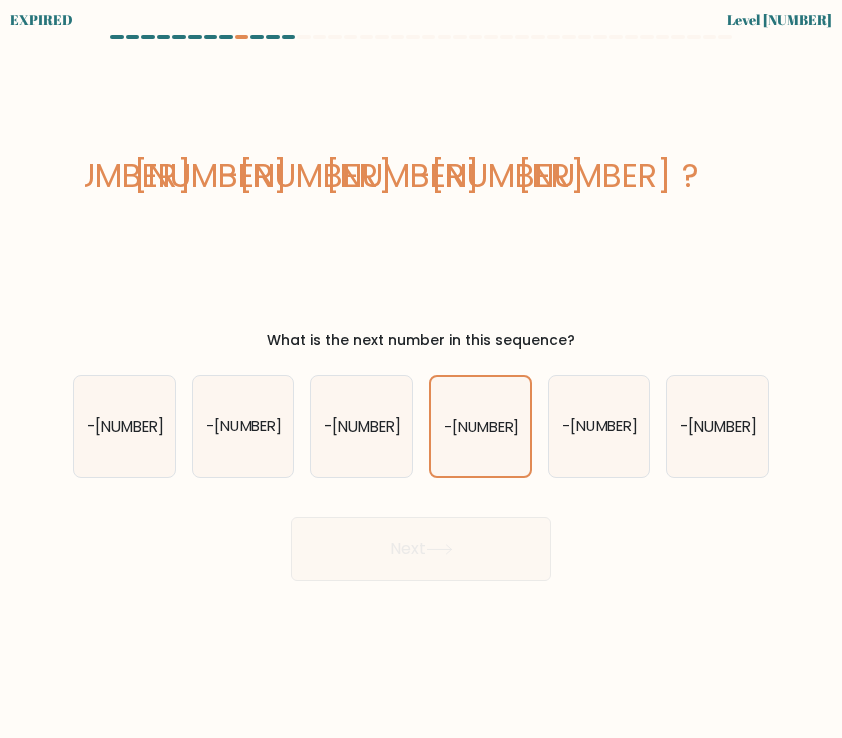 drag, startPoint x: 488, startPoint y: 426, endPoint x: 494, endPoint y: 522, distance: 96.18732 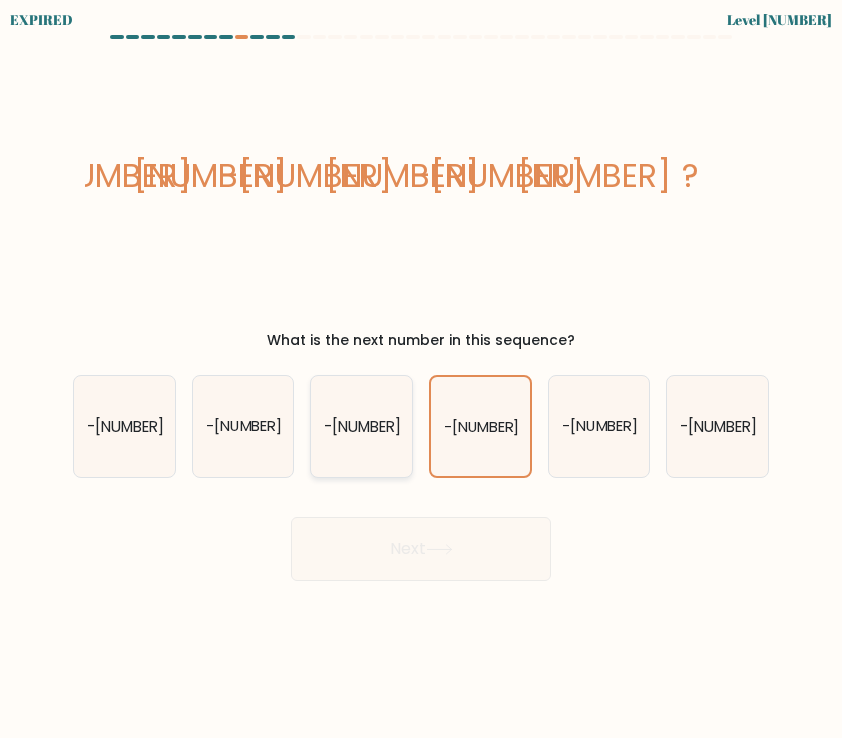 click on "-[NUMBER]" at bounding box center [361, 426] 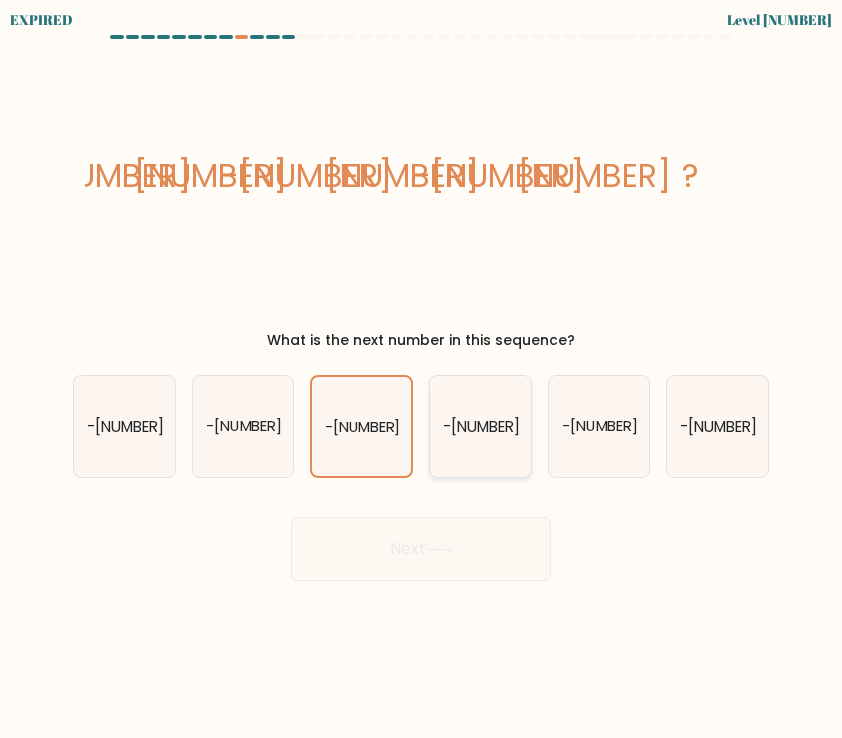 click on "-[NUMBER]" at bounding box center (480, 426) 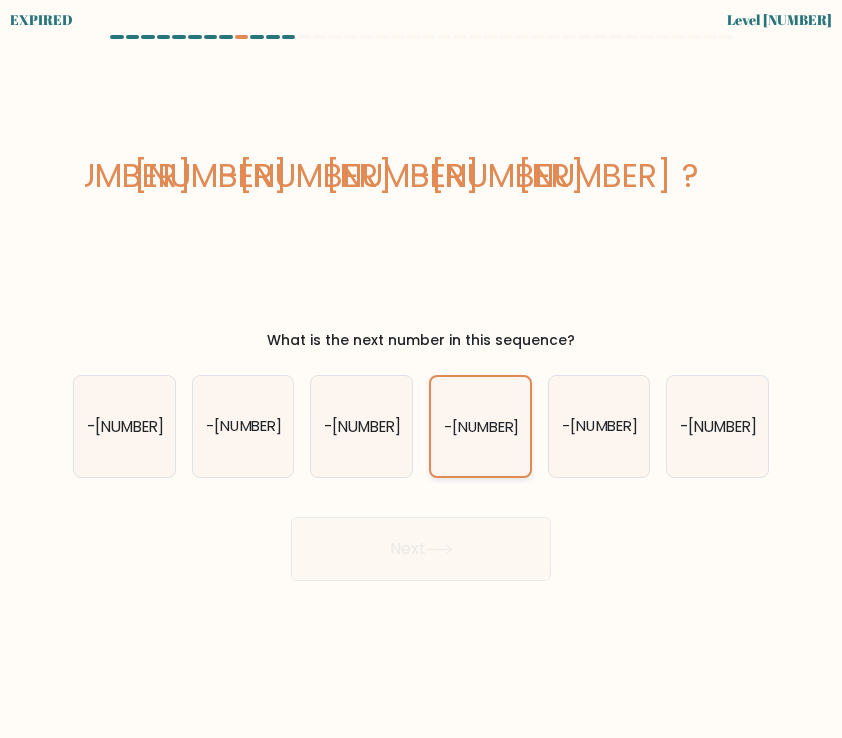 click on "-[NUMBER]" at bounding box center (480, 426) 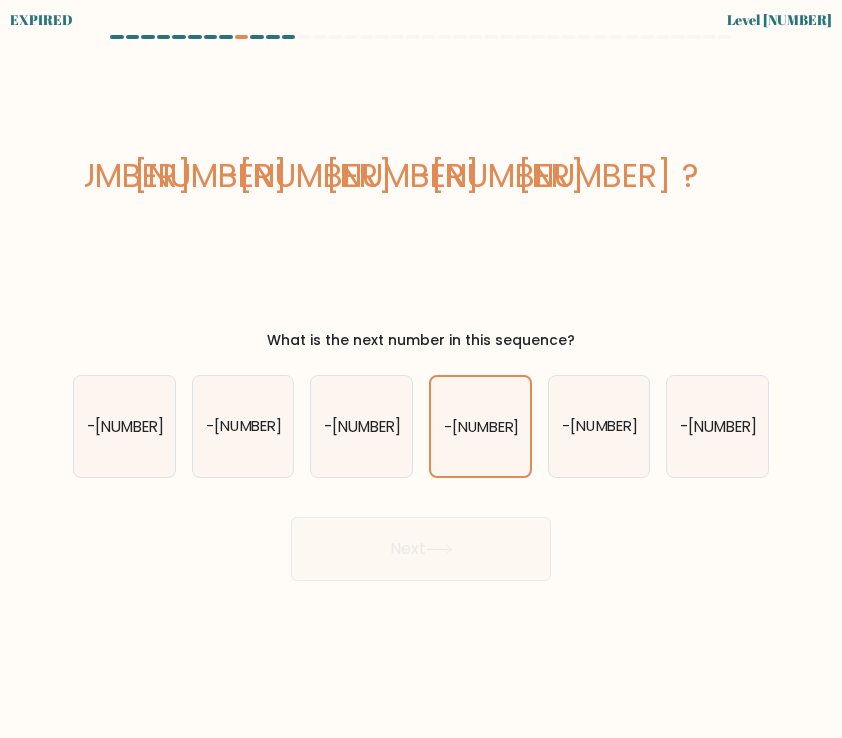 click on "c.
-[NUMBER]" at bounding box center (361, 426) 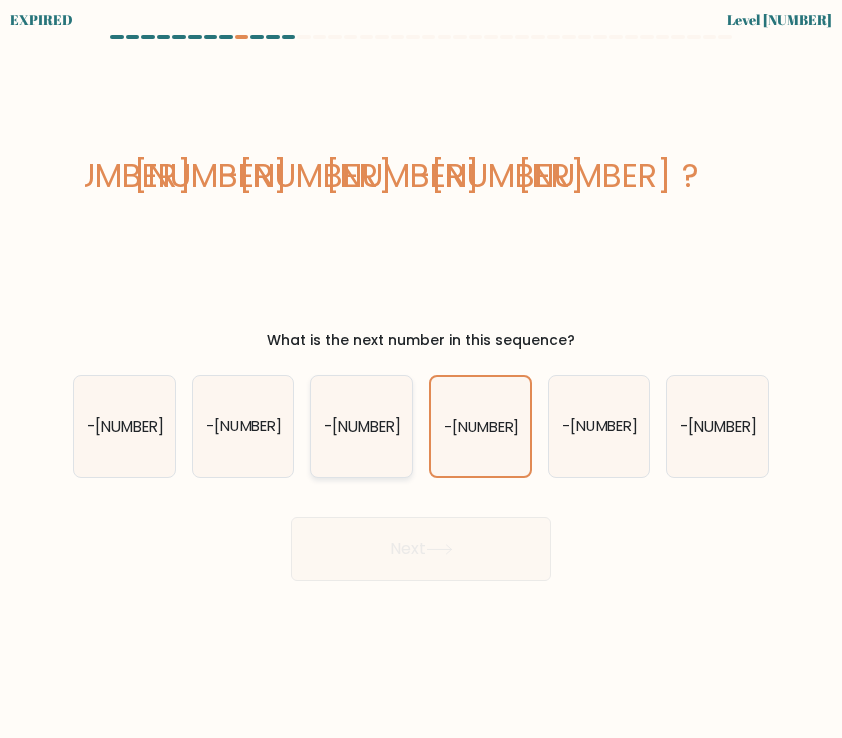 click on "-[NUMBER]" at bounding box center (361, 426) 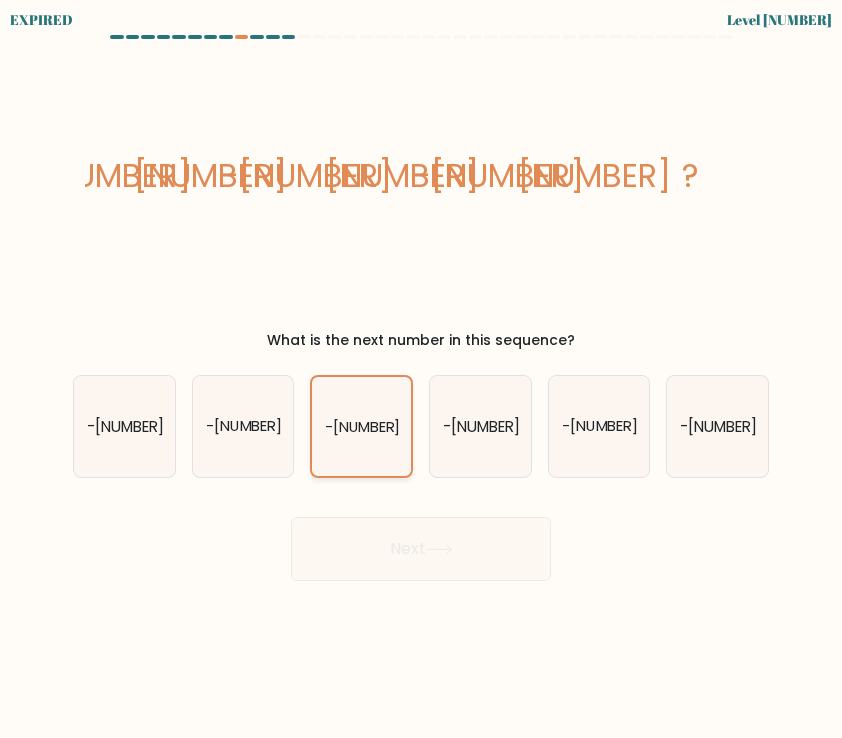 click on "-[NUMBER]" at bounding box center [361, 426] 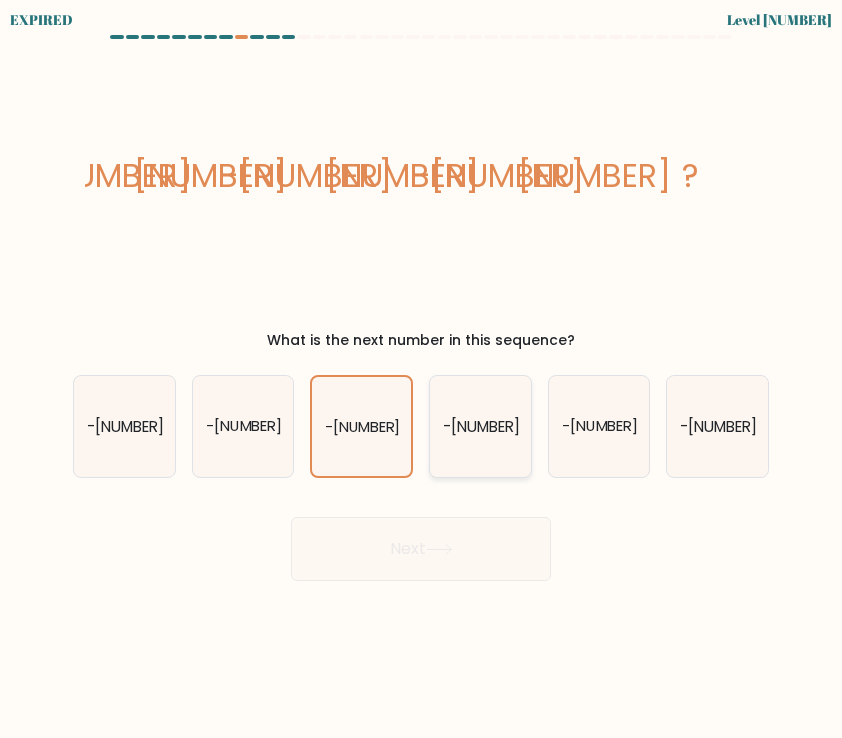 click on "d.
-[NUMBER]" at bounding box center (480, 426) 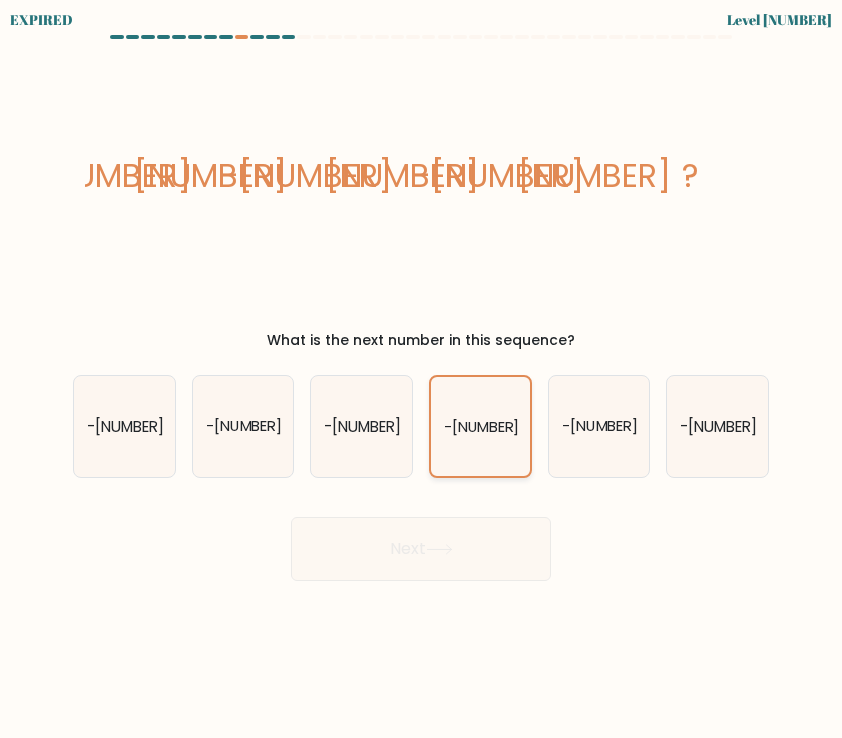 click on "-[NUMBER]" at bounding box center (480, 426) 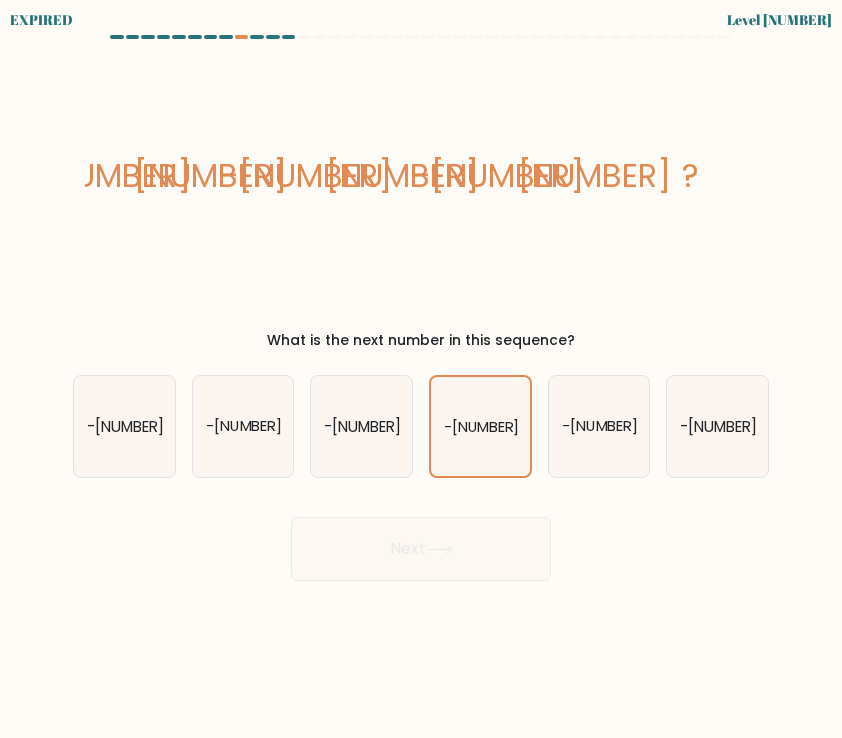 click on "Next" at bounding box center [421, 541] 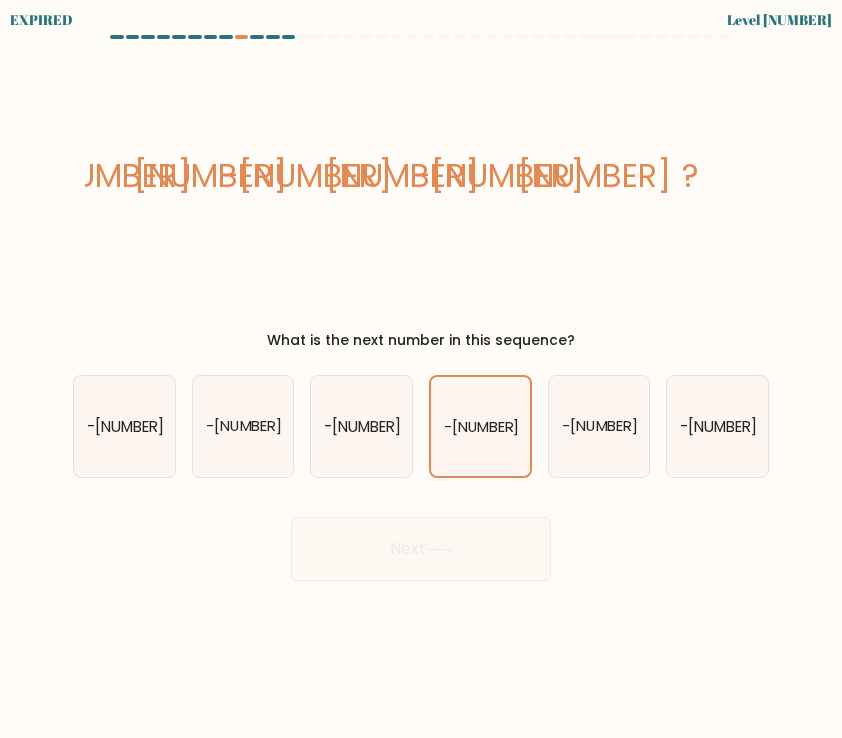 click on "Level [NUMBER]" at bounding box center [779, 19] 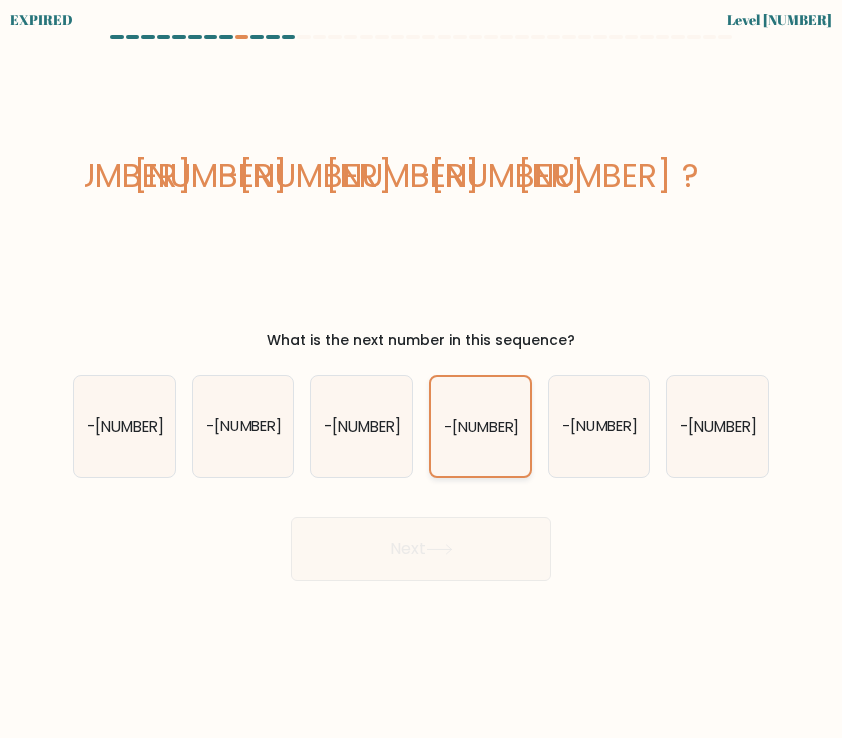 click on "-[NUMBER]" at bounding box center [480, 426] 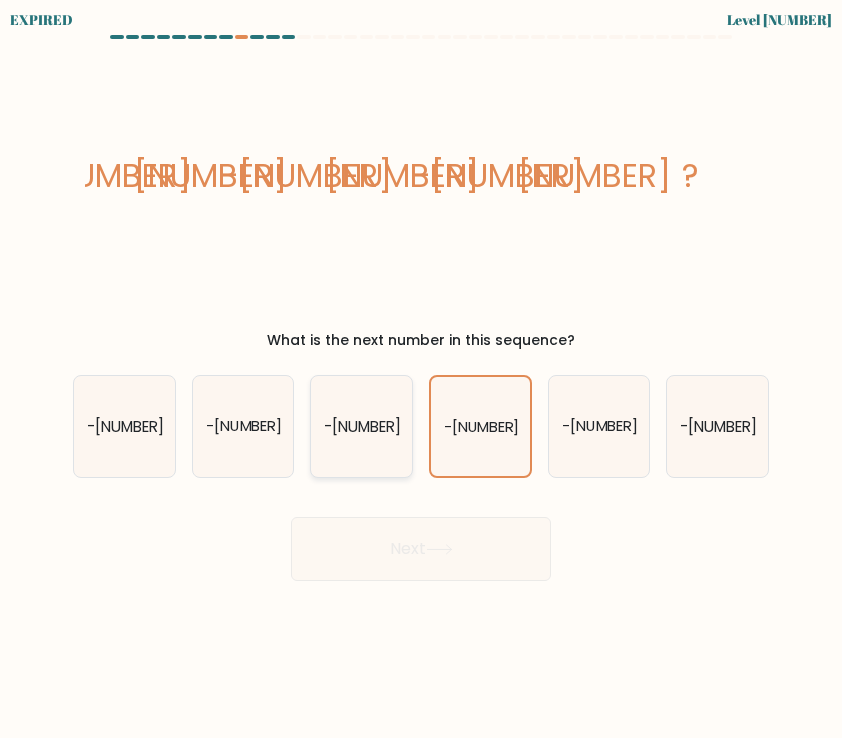 click on "-[NUMBER]" at bounding box center [361, 426] 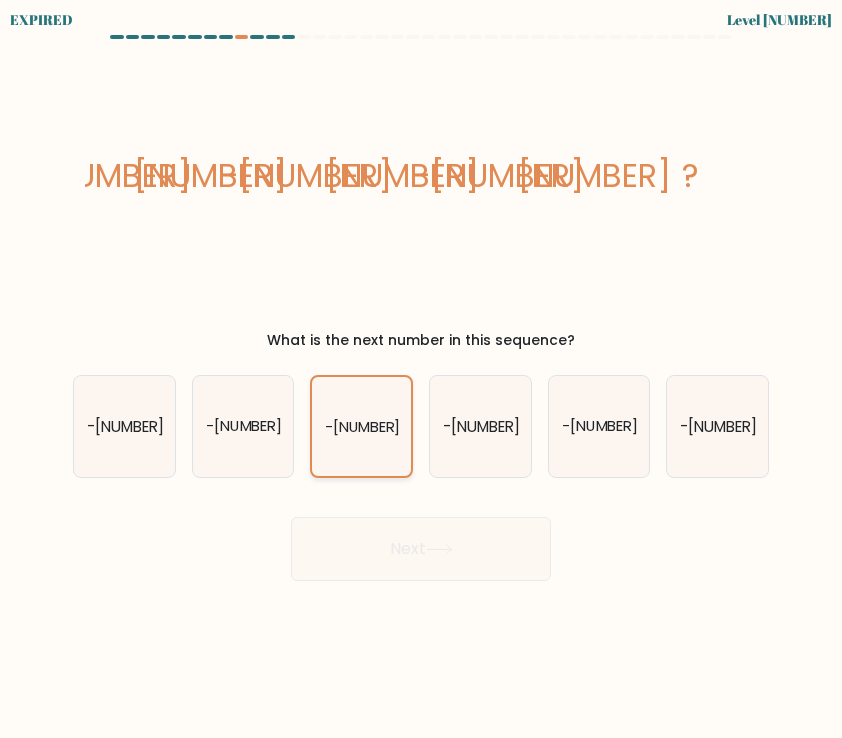 click on "-[NUMBER]" at bounding box center (361, 426) 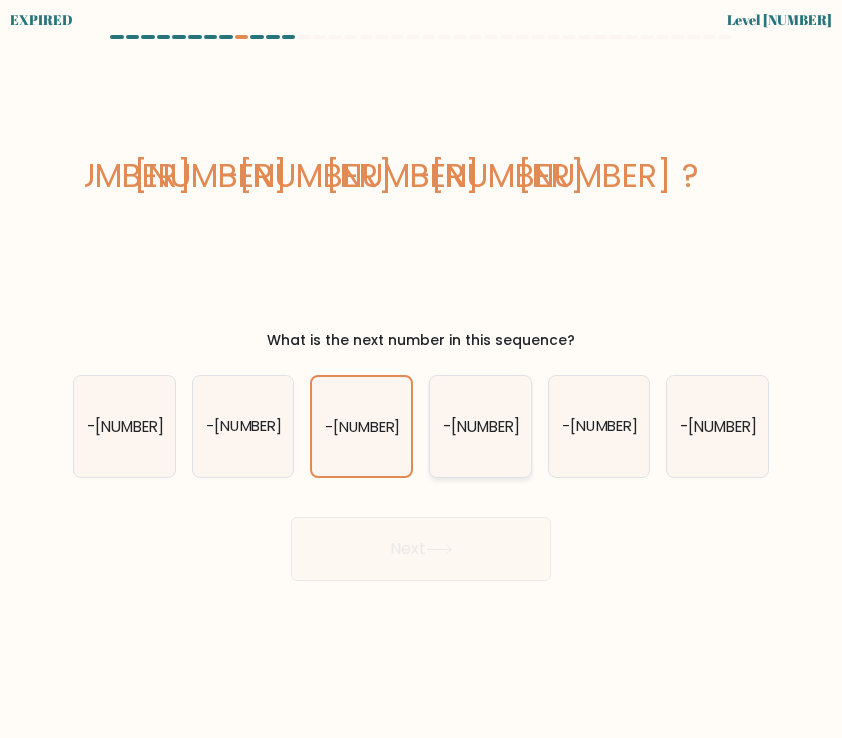 click on "-[NUMBER]" at bounding box center [481, 425] 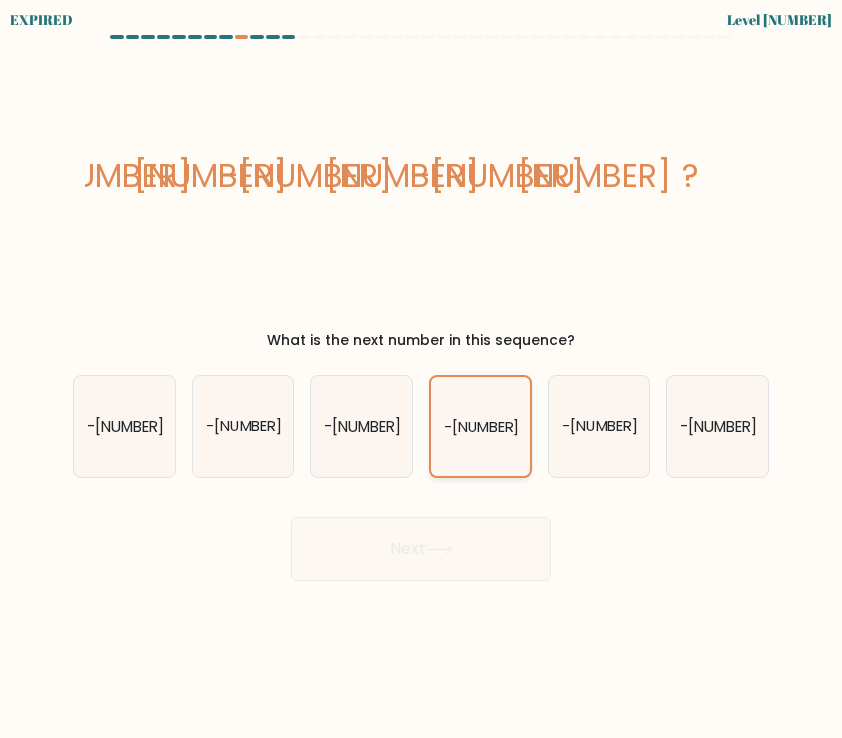 click on "-[NUMBER]" at bounding box center [481, 426] 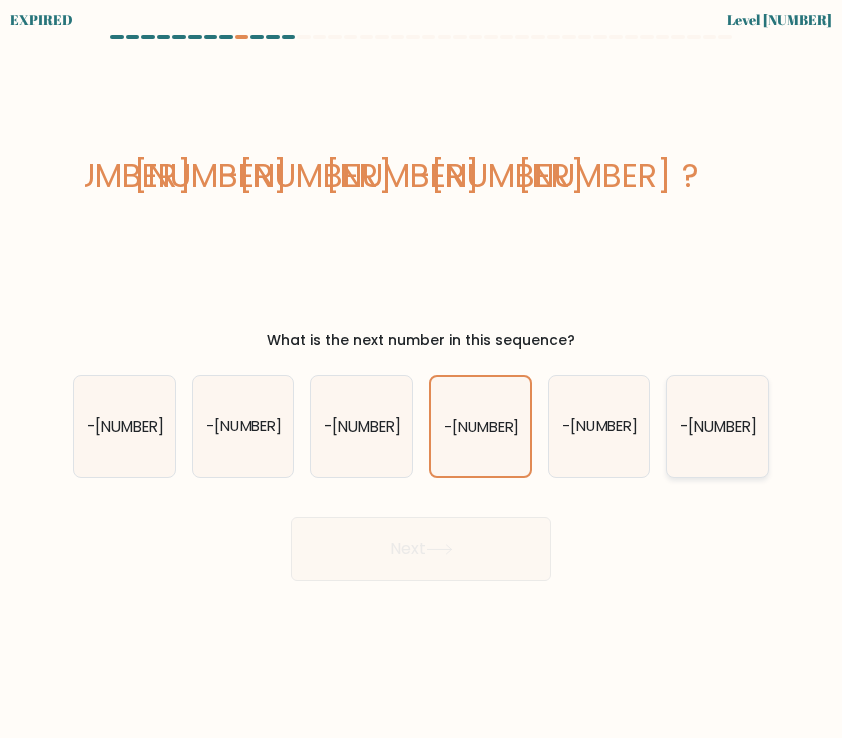 click on "-[NUMBER]" at bounding box center [717, 426] 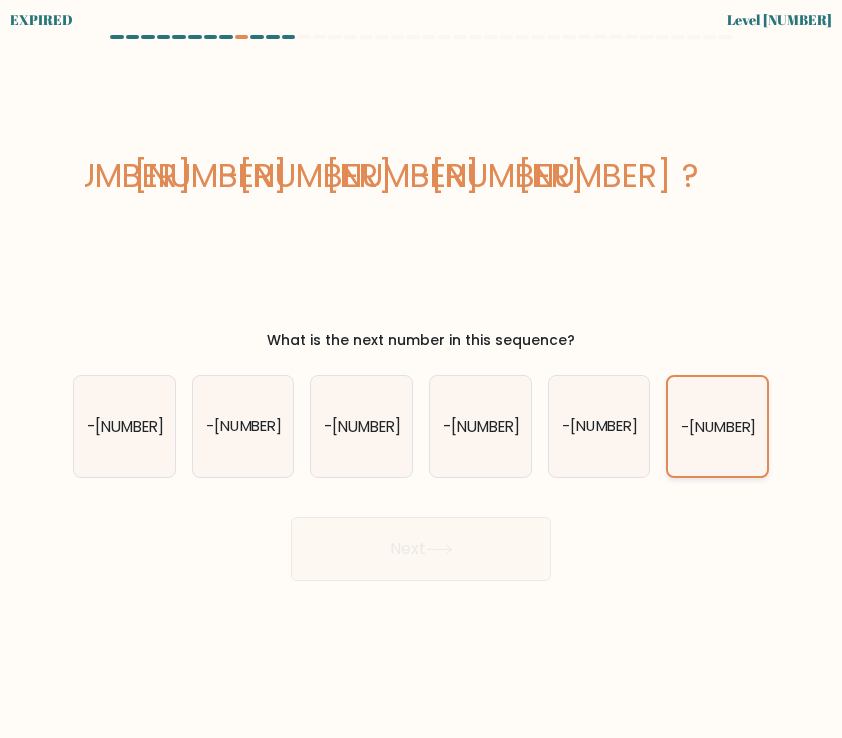 click on "-[NUMBER]" at bounding box center [717, 426] 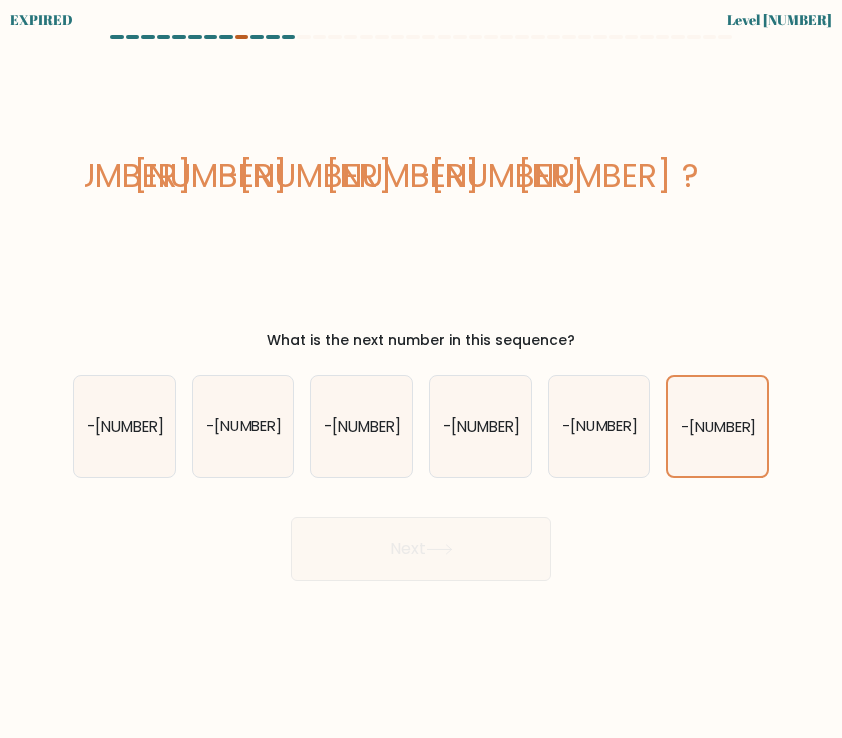 click at bounding box center (242, 37) 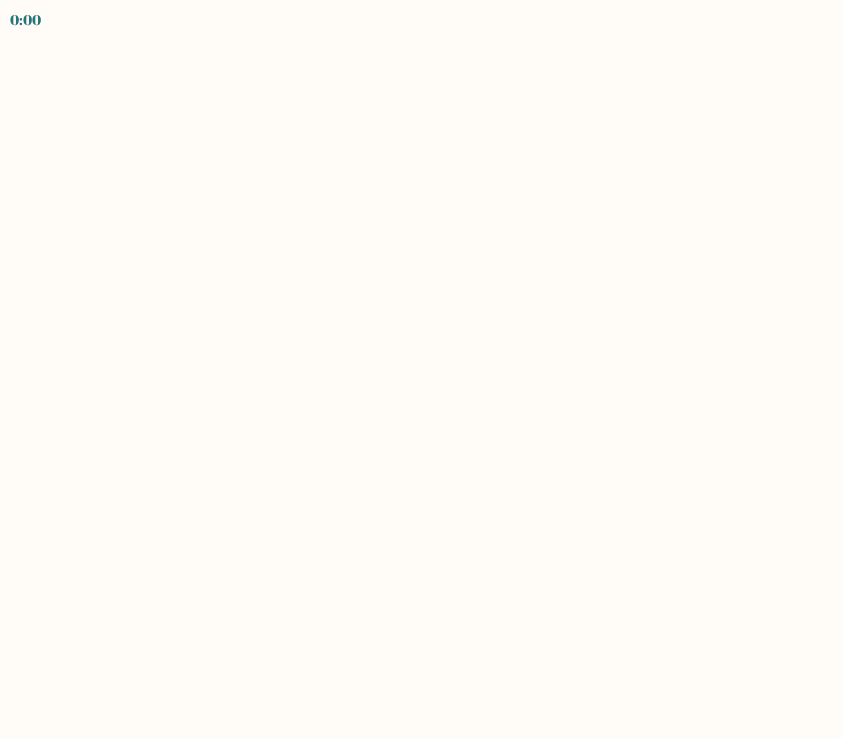 scroll, scrollTop: 0, scrollLeft: 0, axis: both 